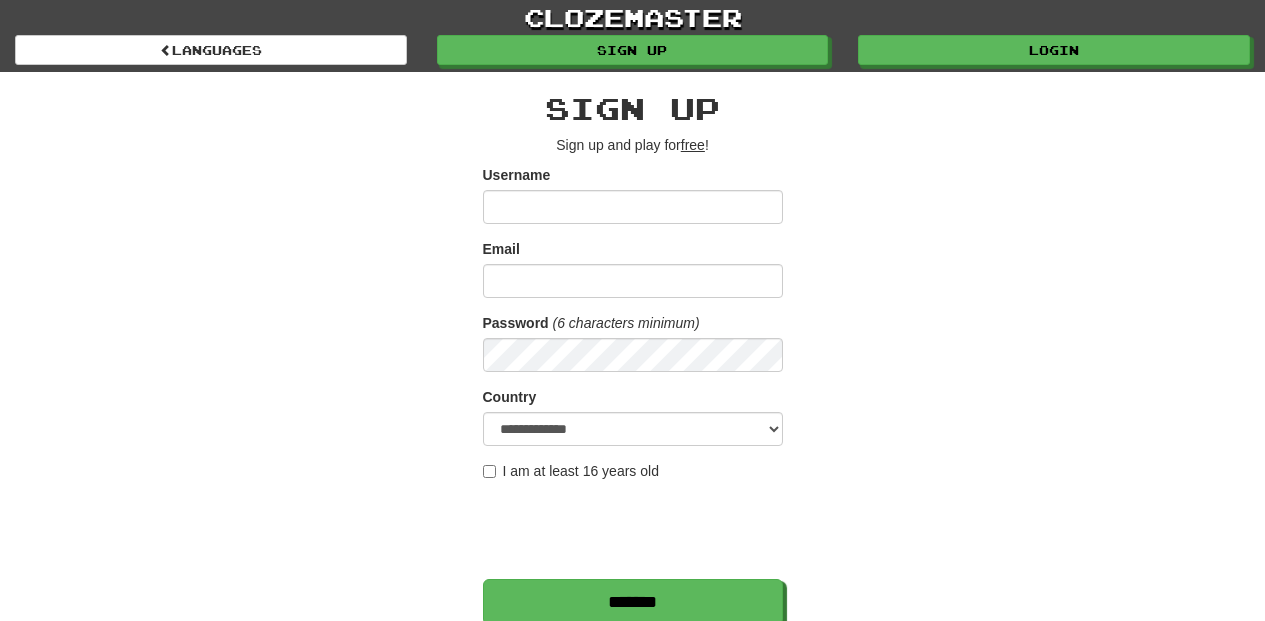 scroll, scrollTop: 0, scrollLeft: 0, axis: both 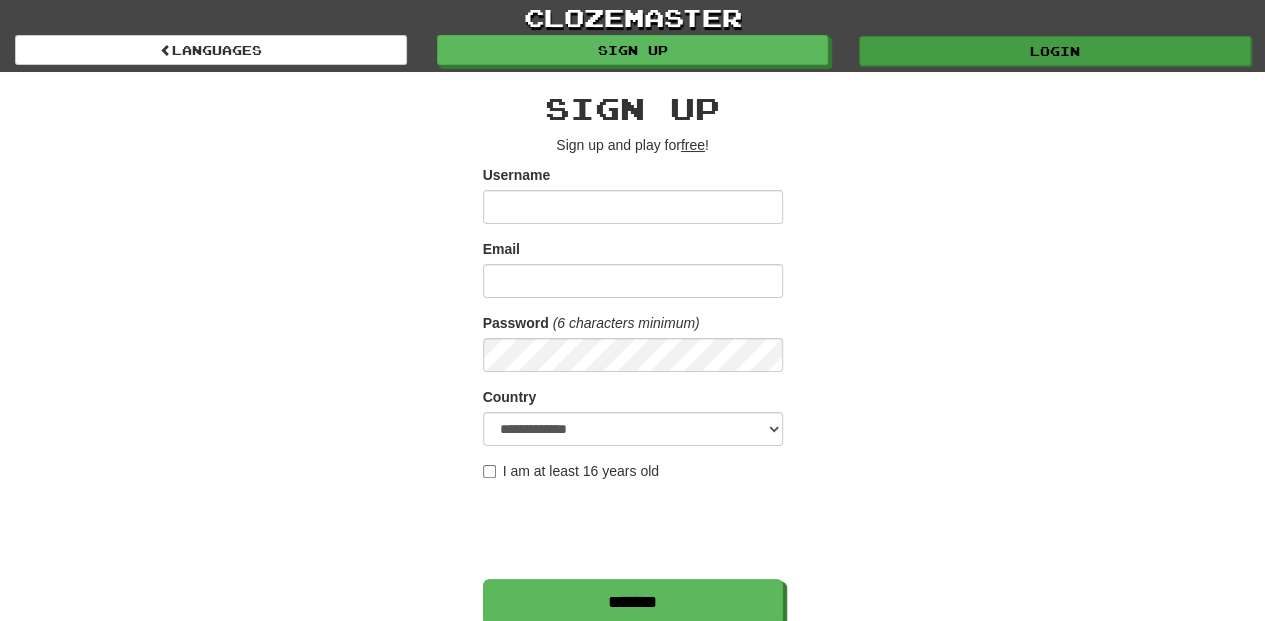 type on "**********" 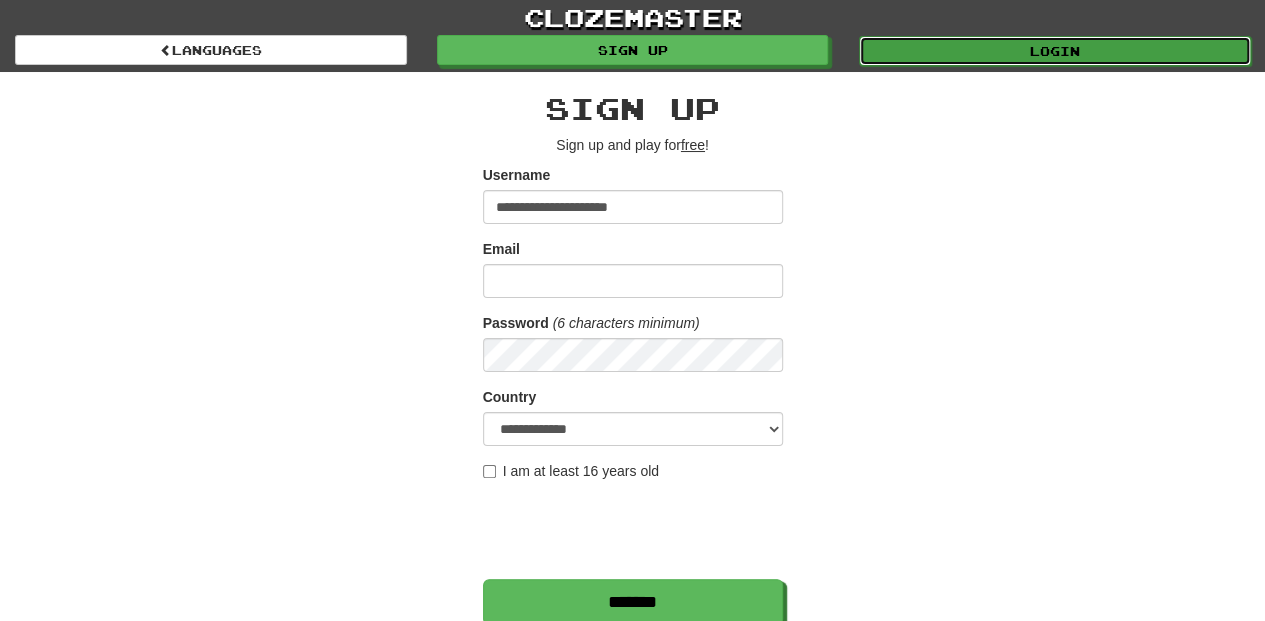 click on "Login" at bounding box center (1055, 51) 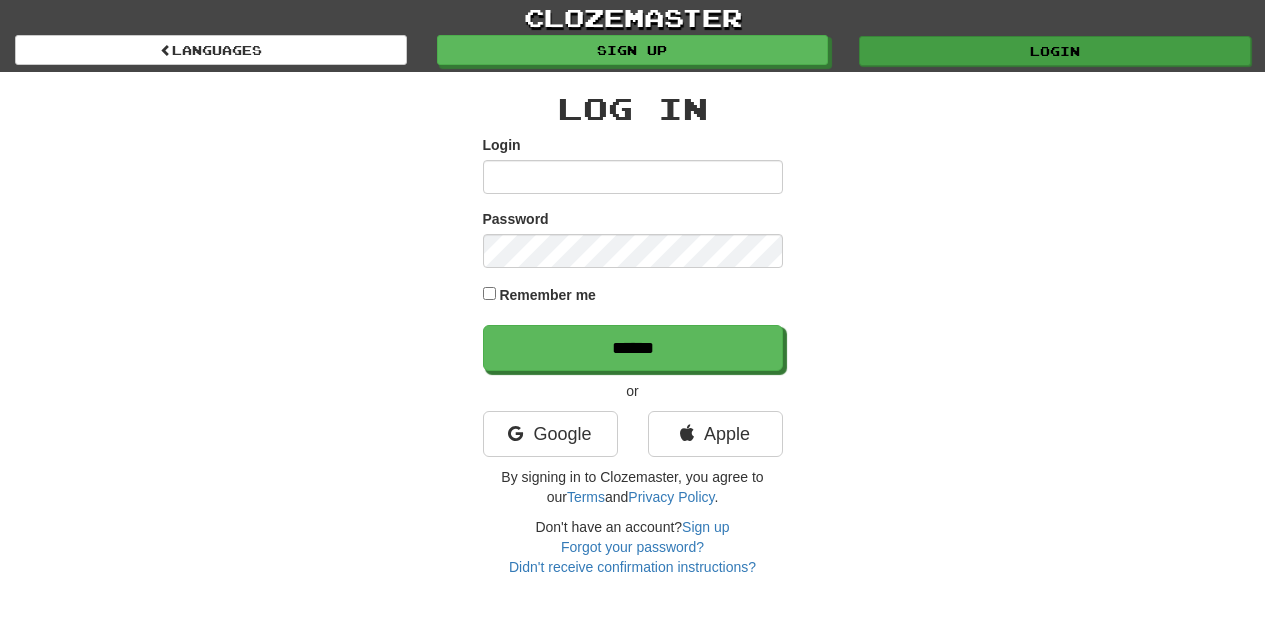 scroll, scrollTop: 0, scrollLeft: 0, axis: both 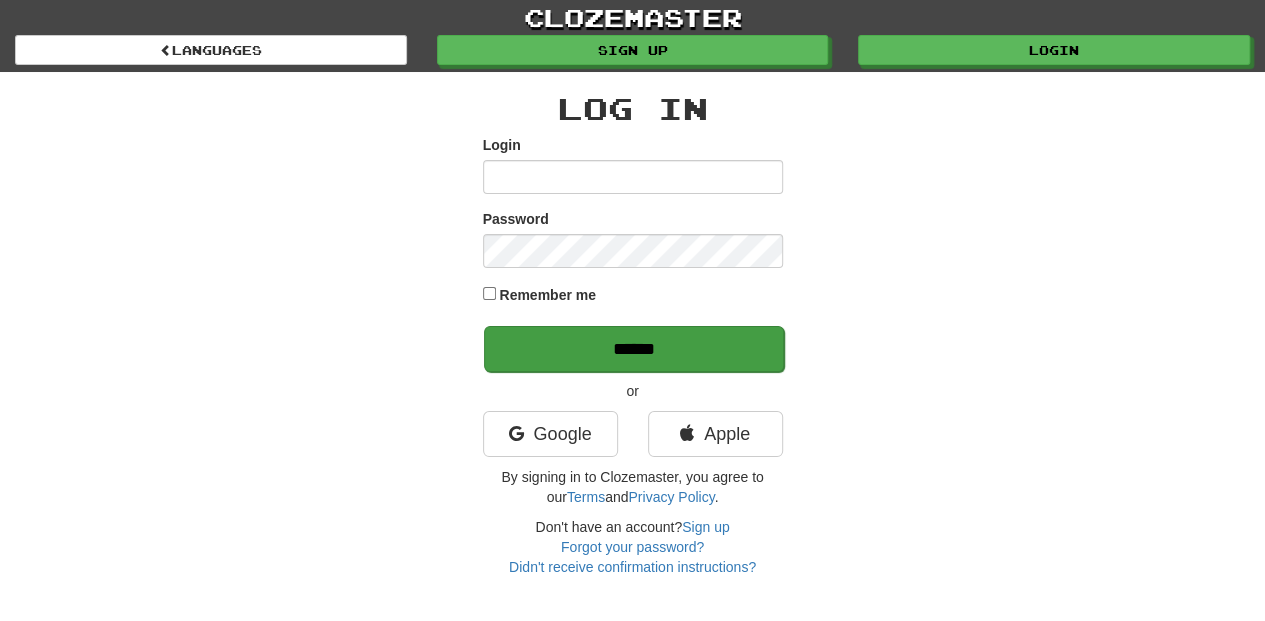 type on "**********" 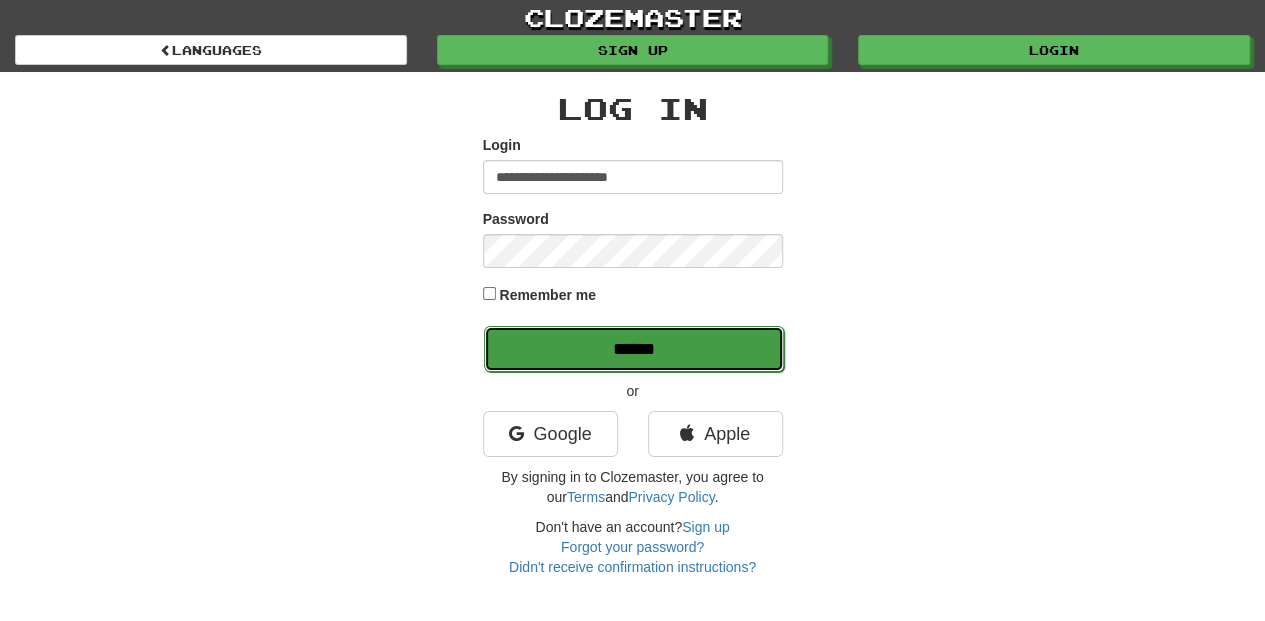 click on "******" at bounding box center [634, 349] 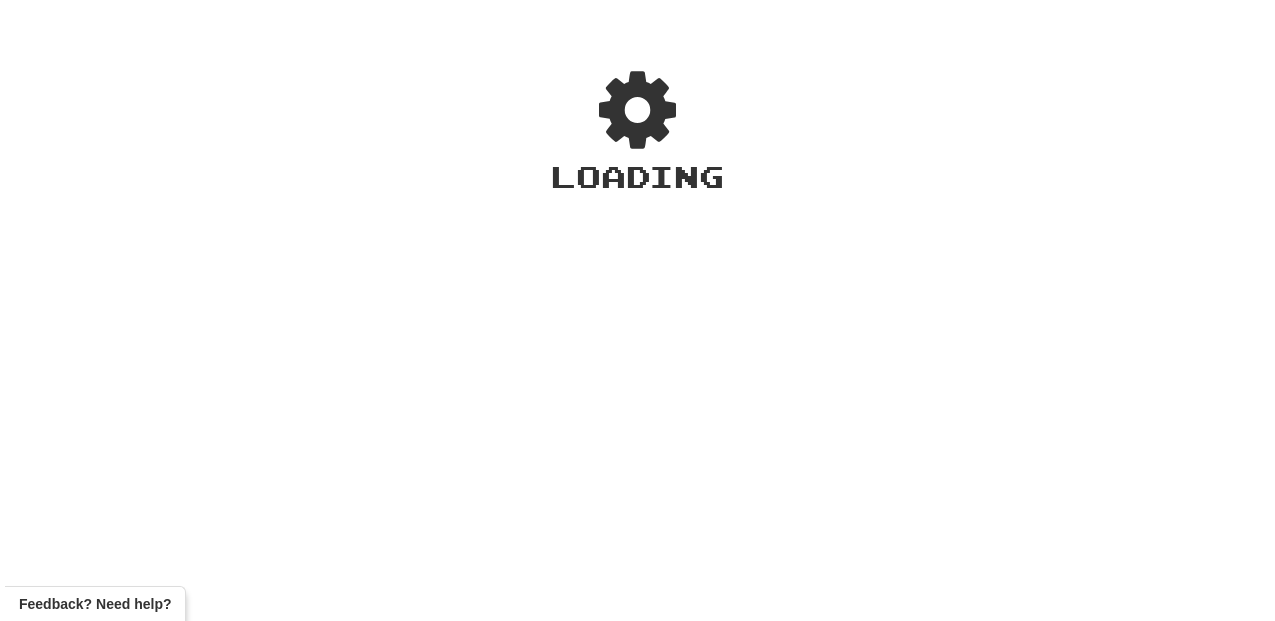 scroll, scrollTop: 0, scrollLeft: 0, axis: both 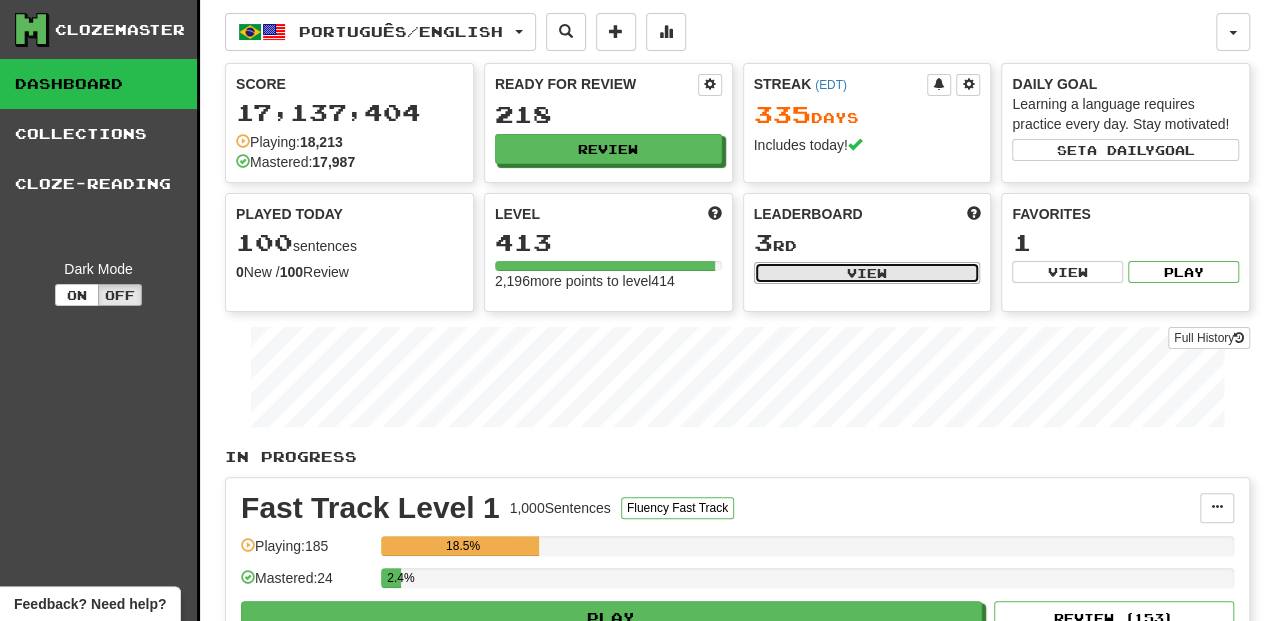 click on "View" at bounding box center (867, 273) 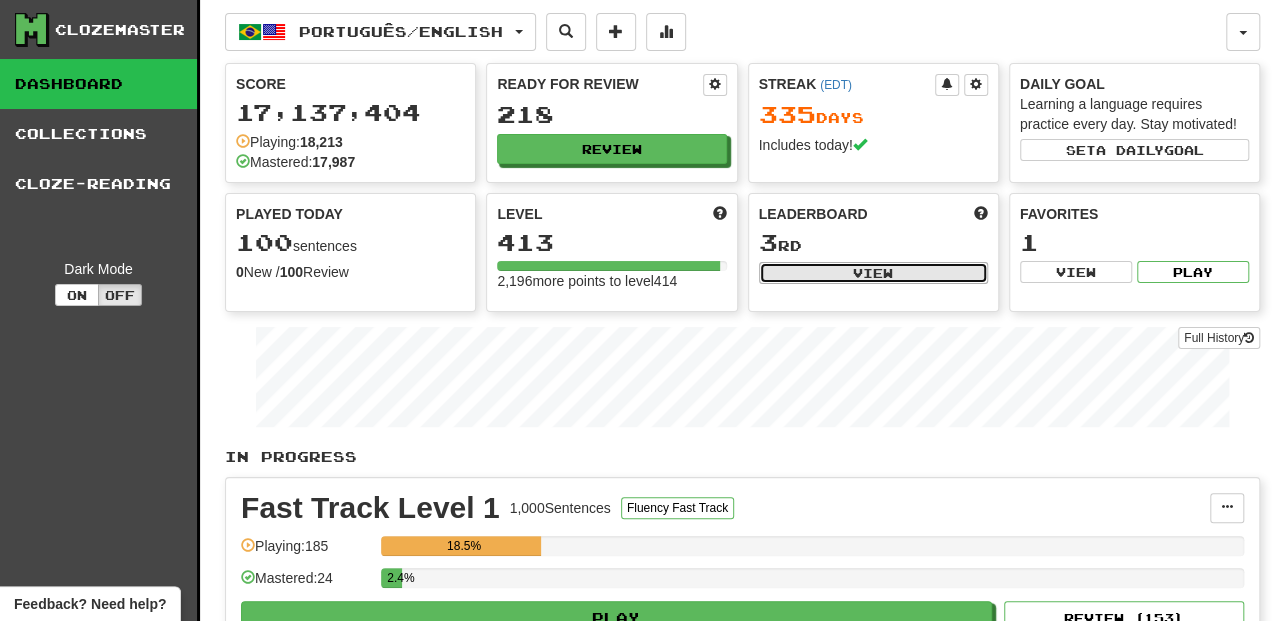 select on "**********" 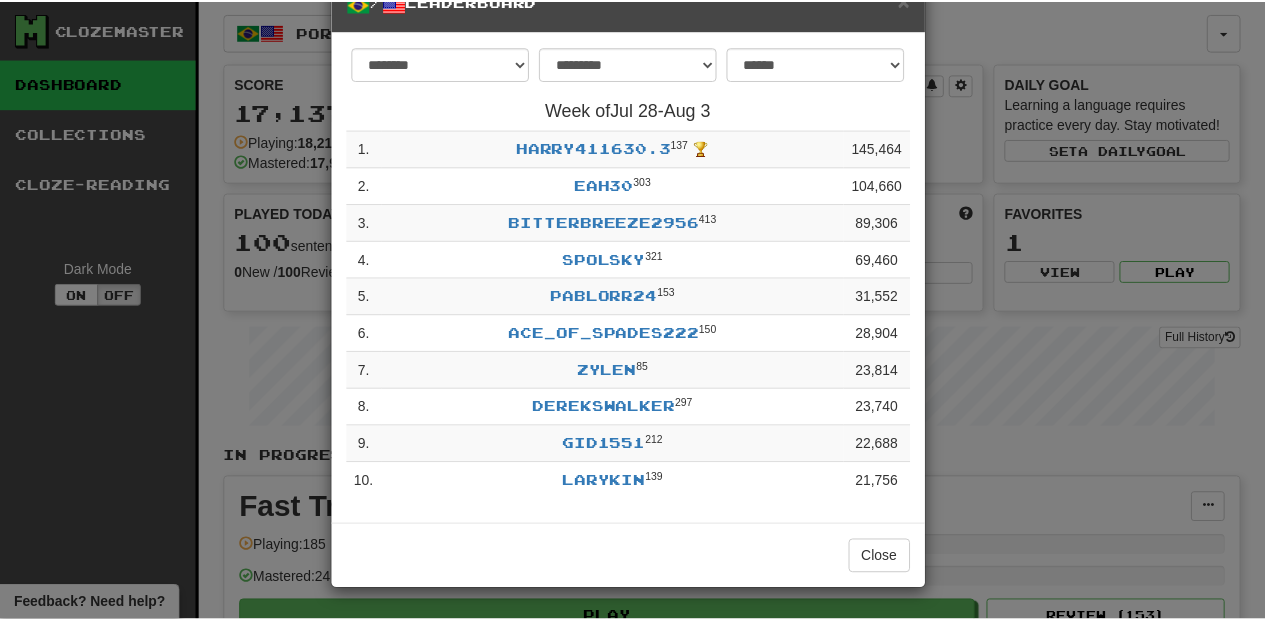 scroll, scrollTop: 0, scrollLeft: 0, axis: both 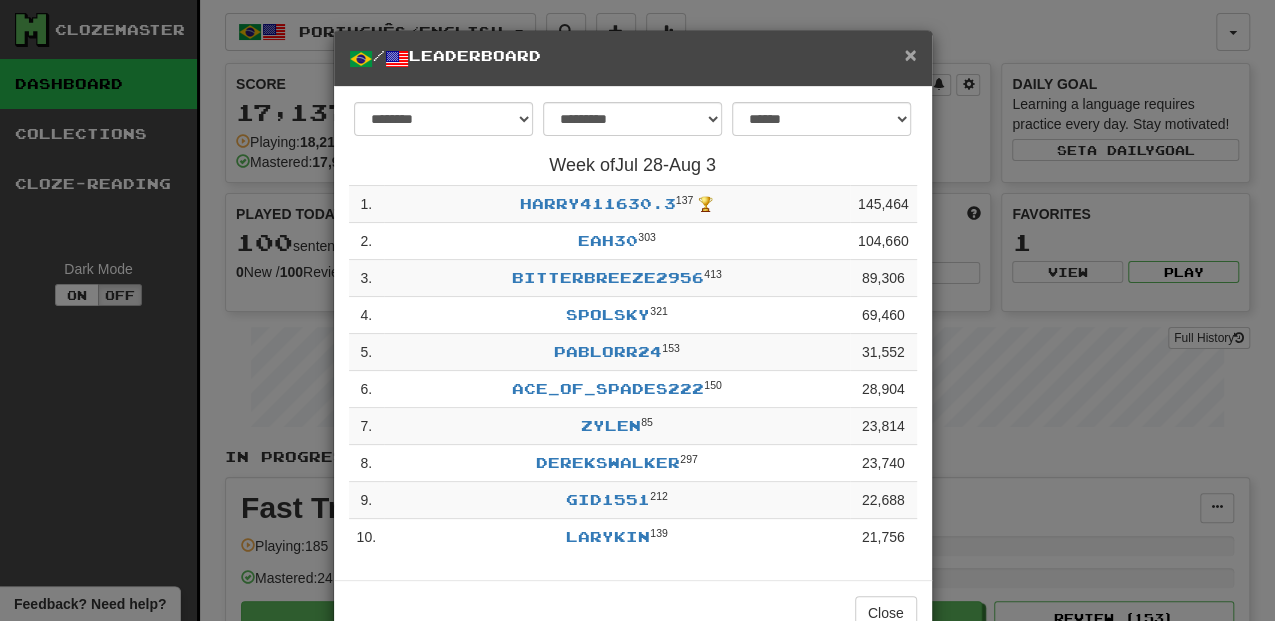 click on "×" at bounding box center (910, 54) 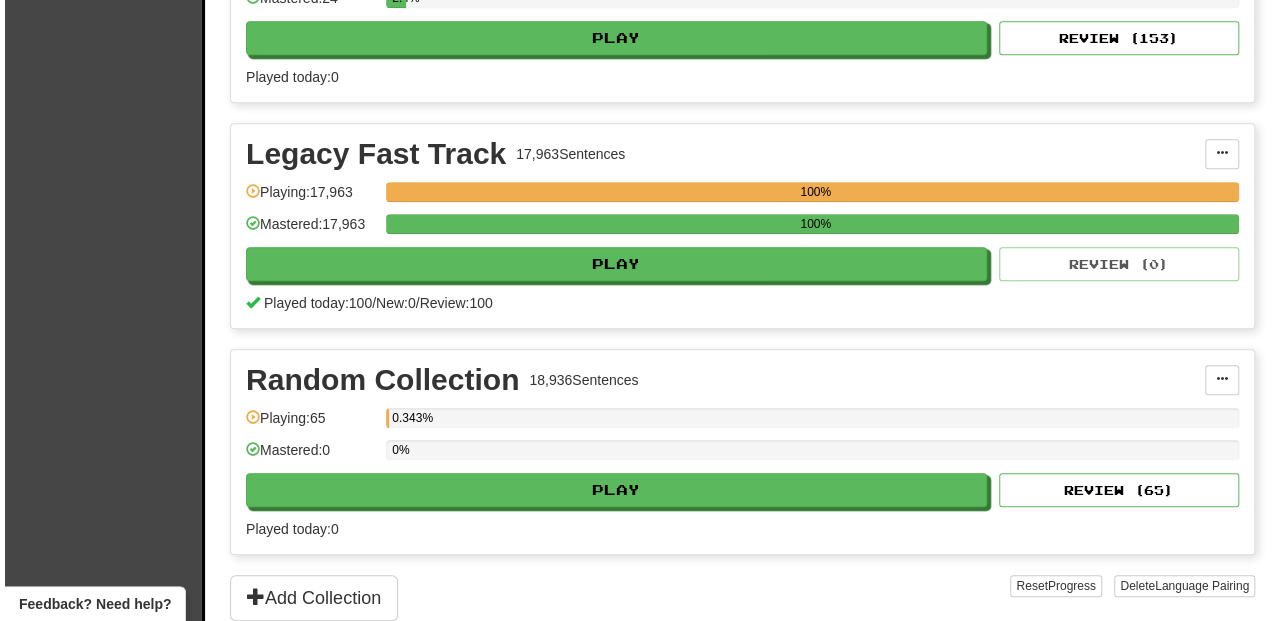 scroll, scrollTop: 600, scrollLeft: 0, axis: vertical 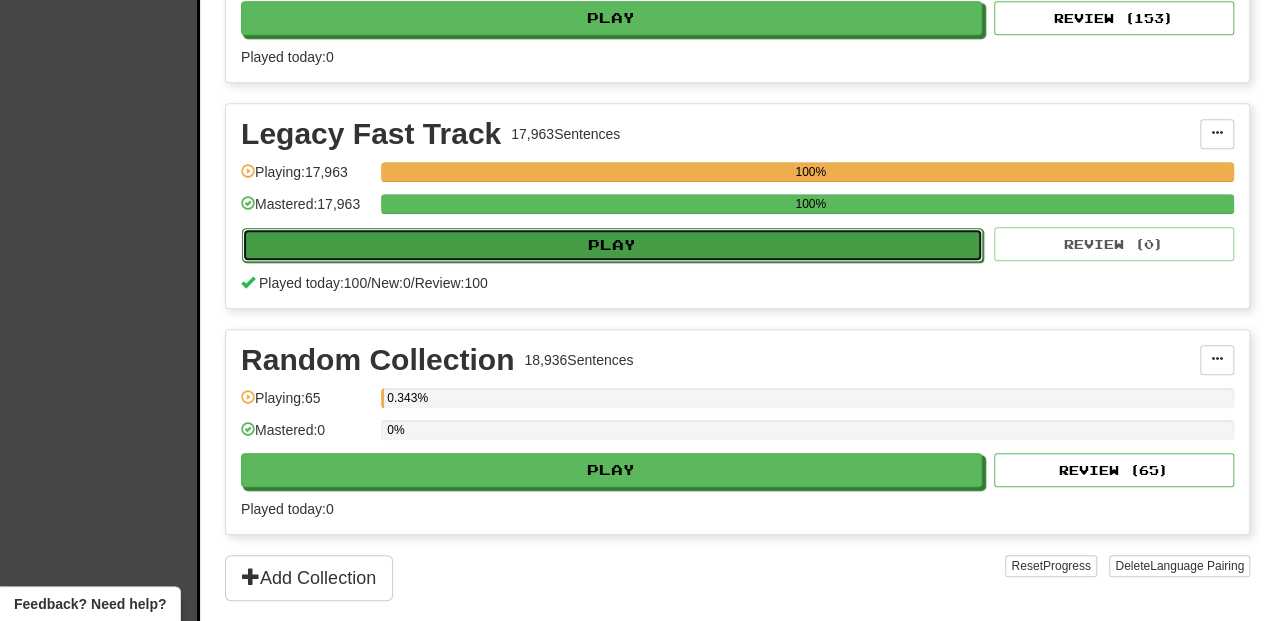 click on "Play" at bounding box center (612, 245) 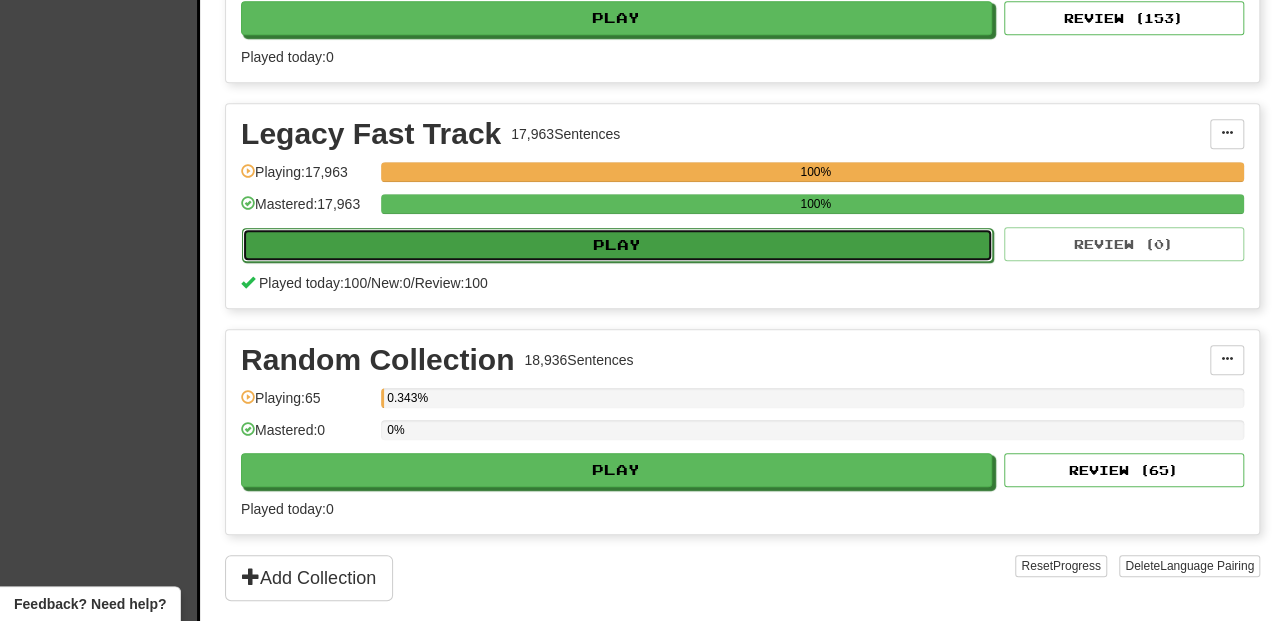 select on "**" 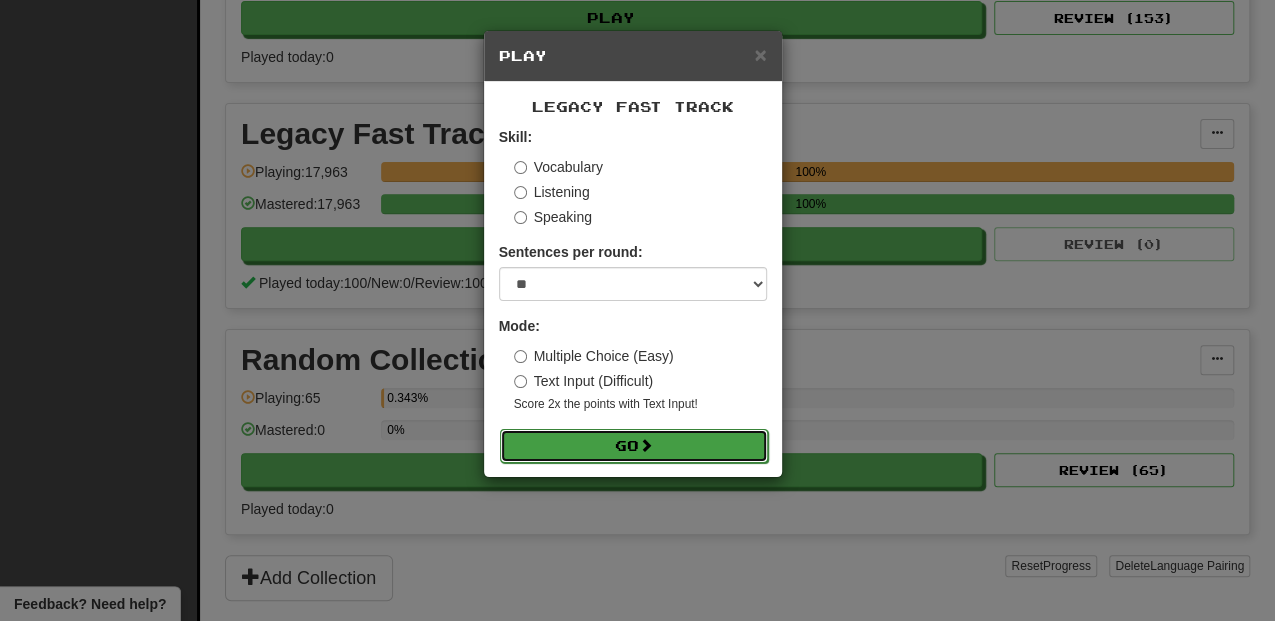 click on "Go" at bounding box center [634, 446] 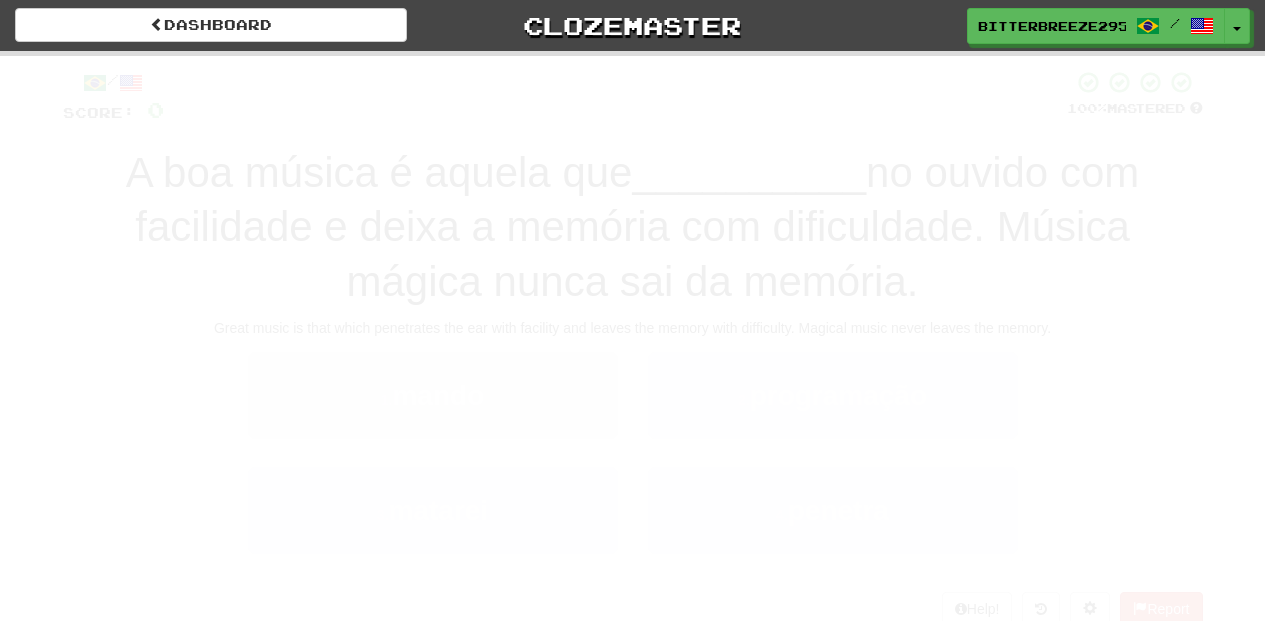 scroll, scrollTop: 0, scrollLeft: 0, axis: both 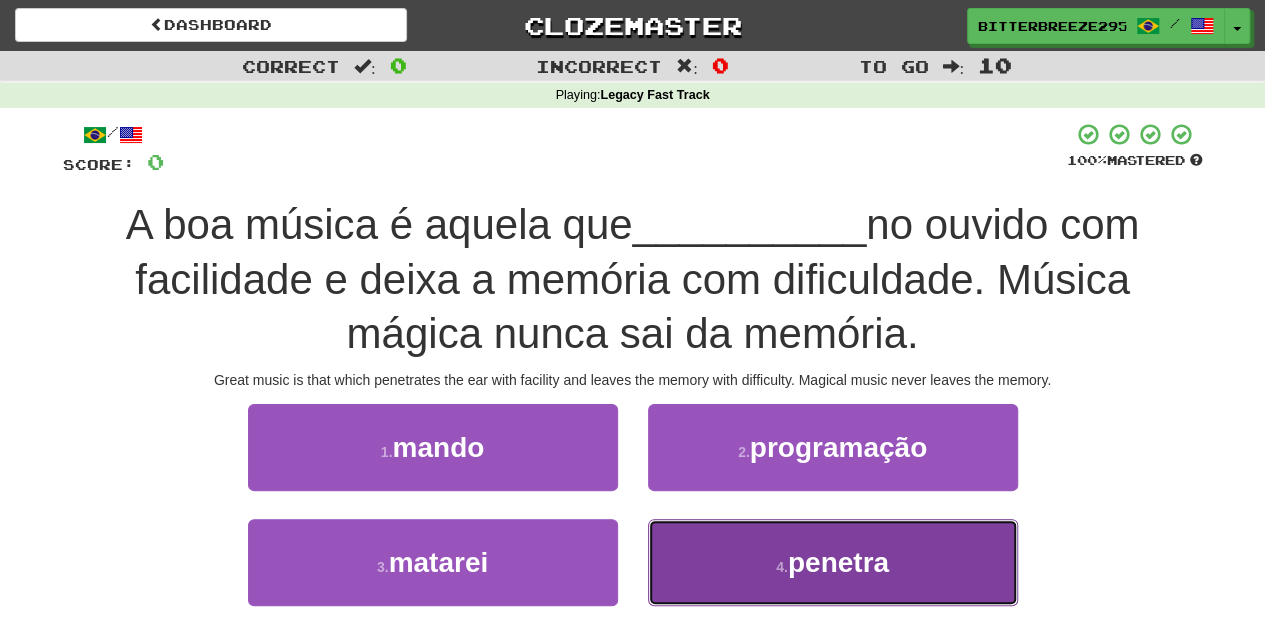 click on "4 .  penetra" at bounding box center [833, 562] 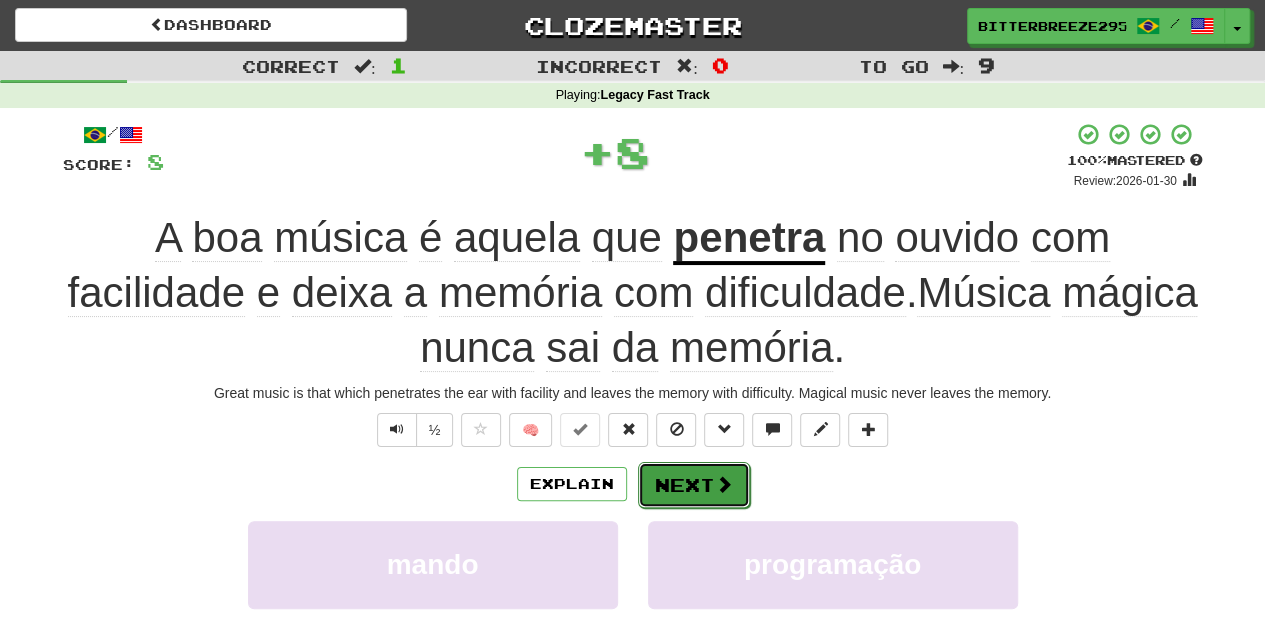 click on "Next" at bounding box center (694, 485) 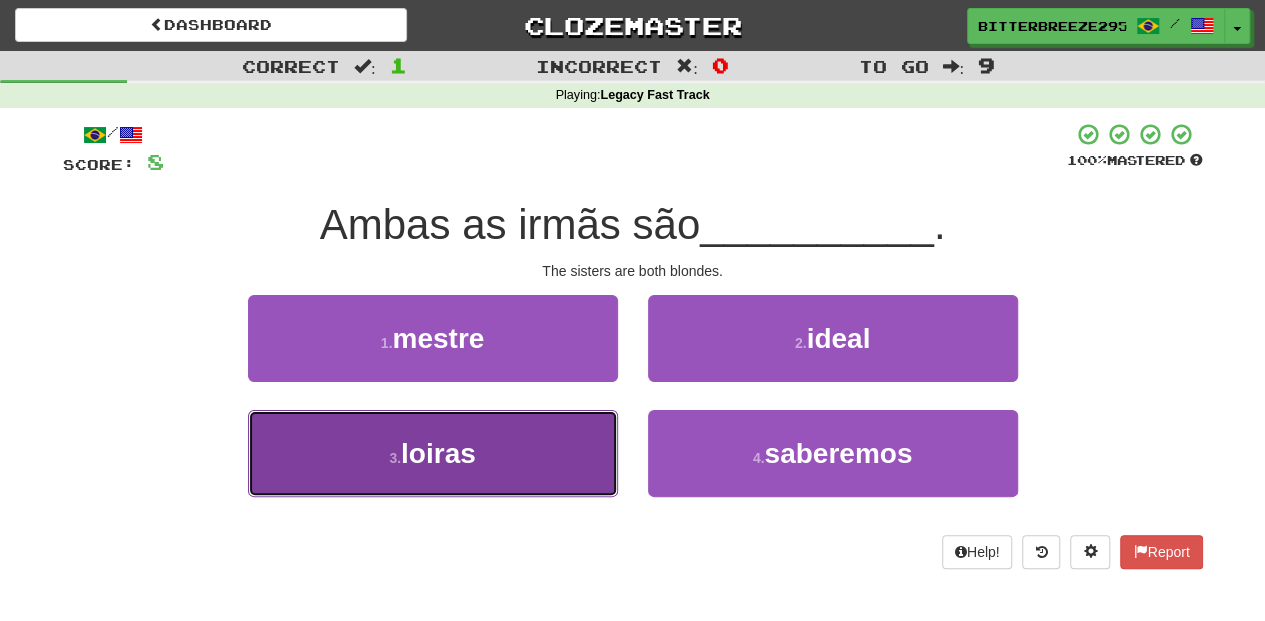 click on "3 .  loiras" at bounding box center [433, 453] 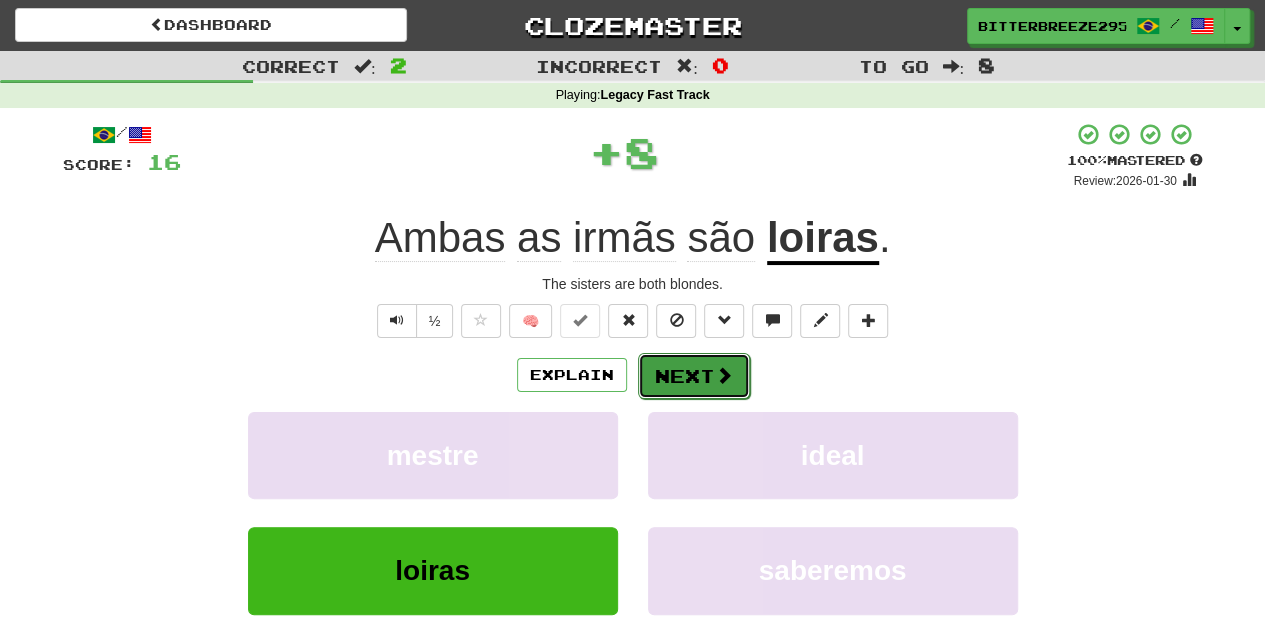 click on "Next" at bounding box center (694, 376) 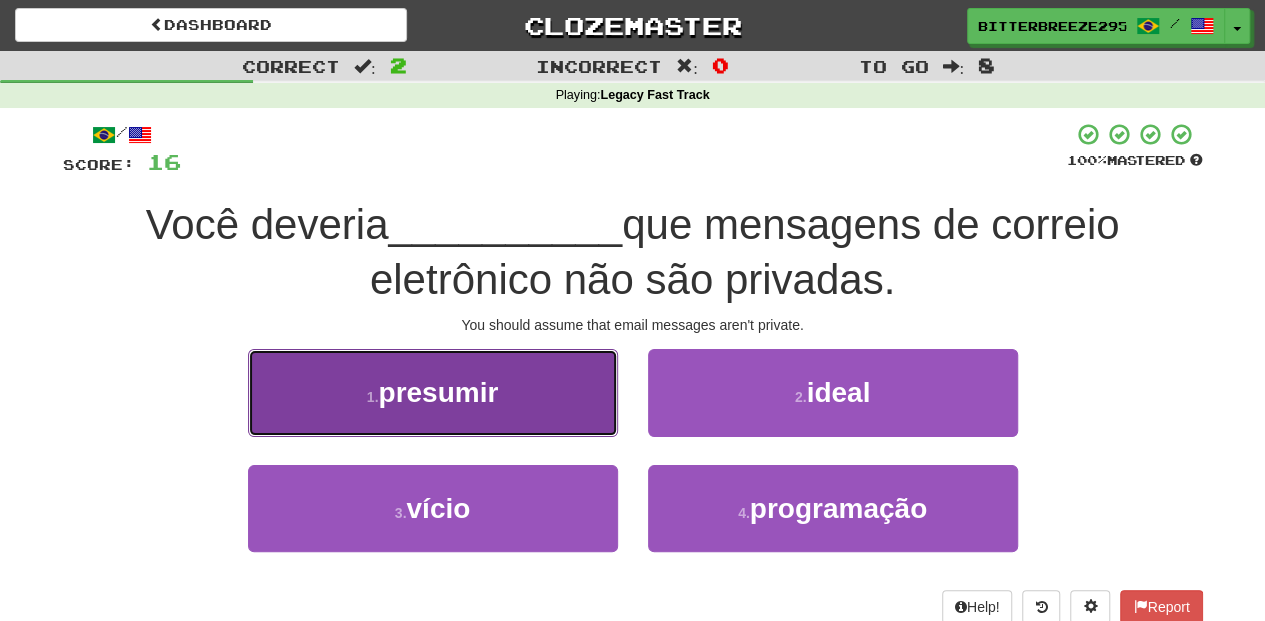 click on "presumir" at bounding box center (433, 392) 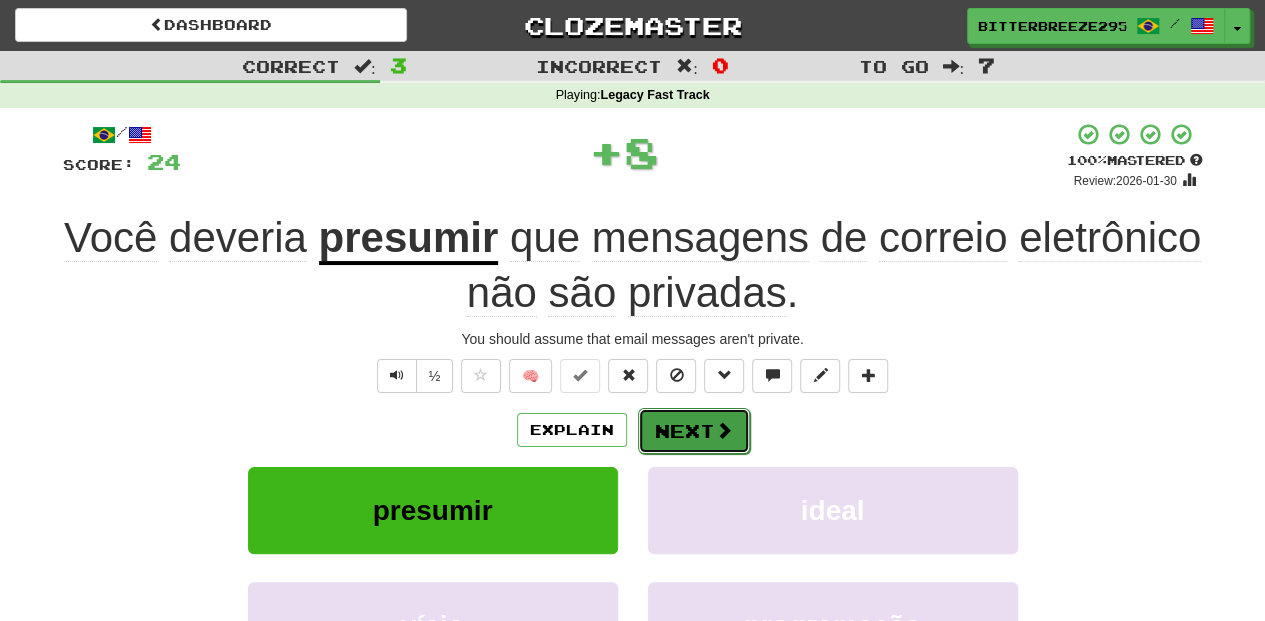 click on "Next" at bounding box center [694, 431] 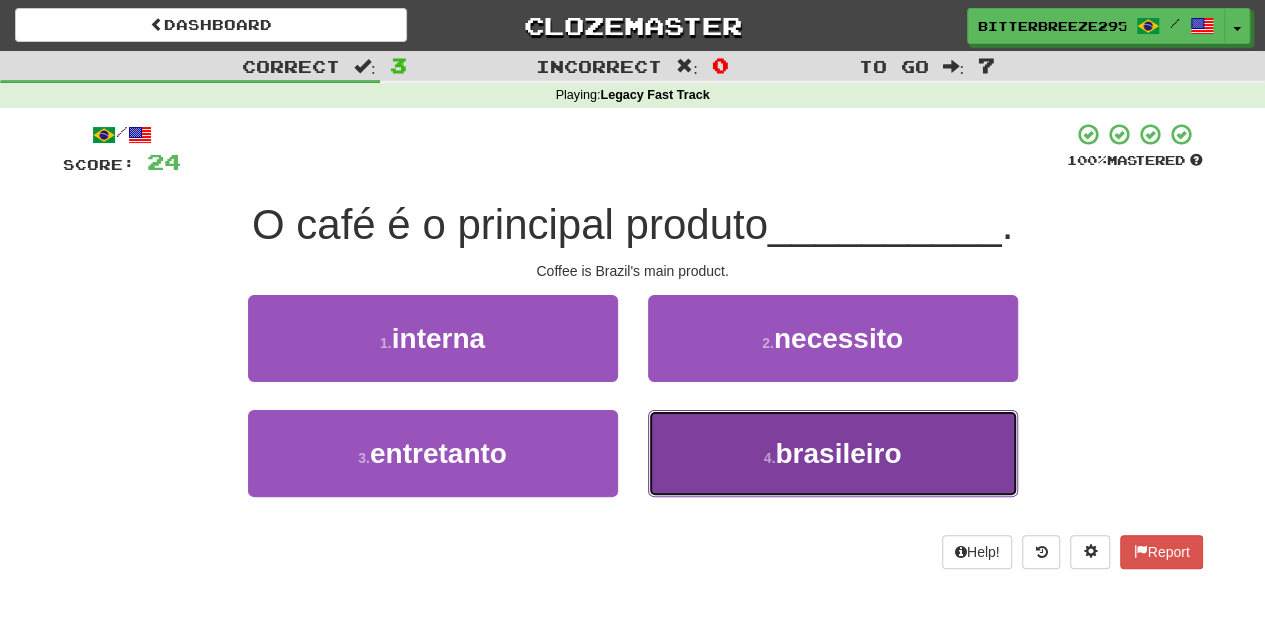 click on "[NATIONALITY]" at bounding box center (833, 453) 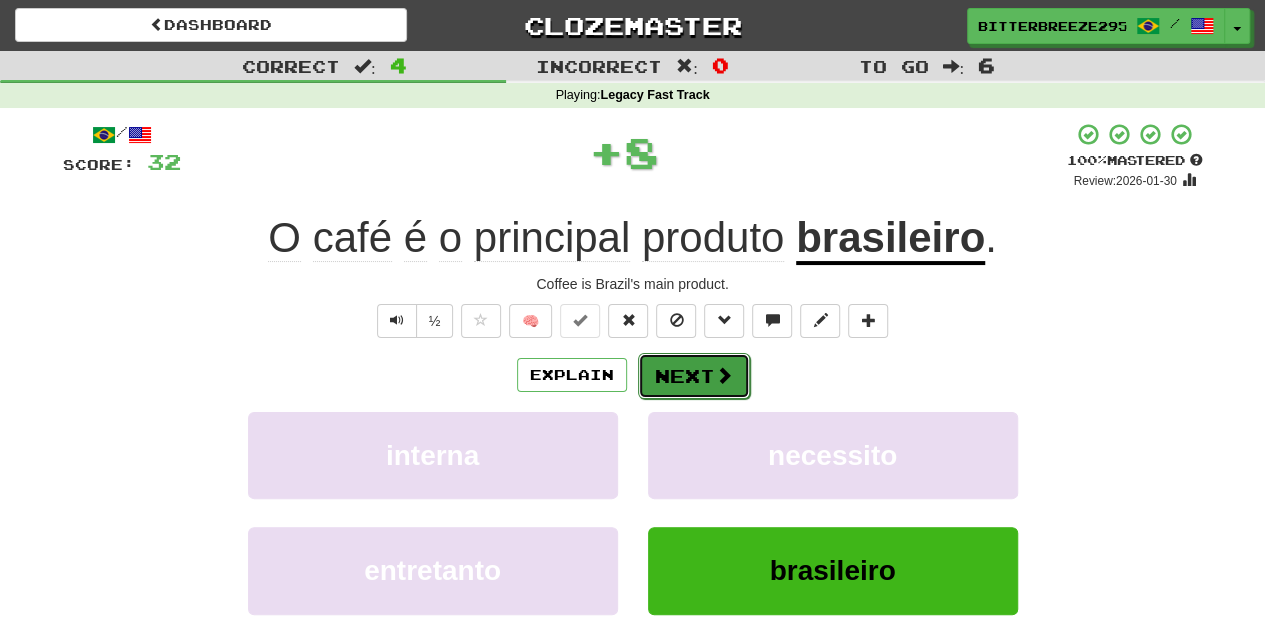 click on "Next" at bounding box center (694, 376) 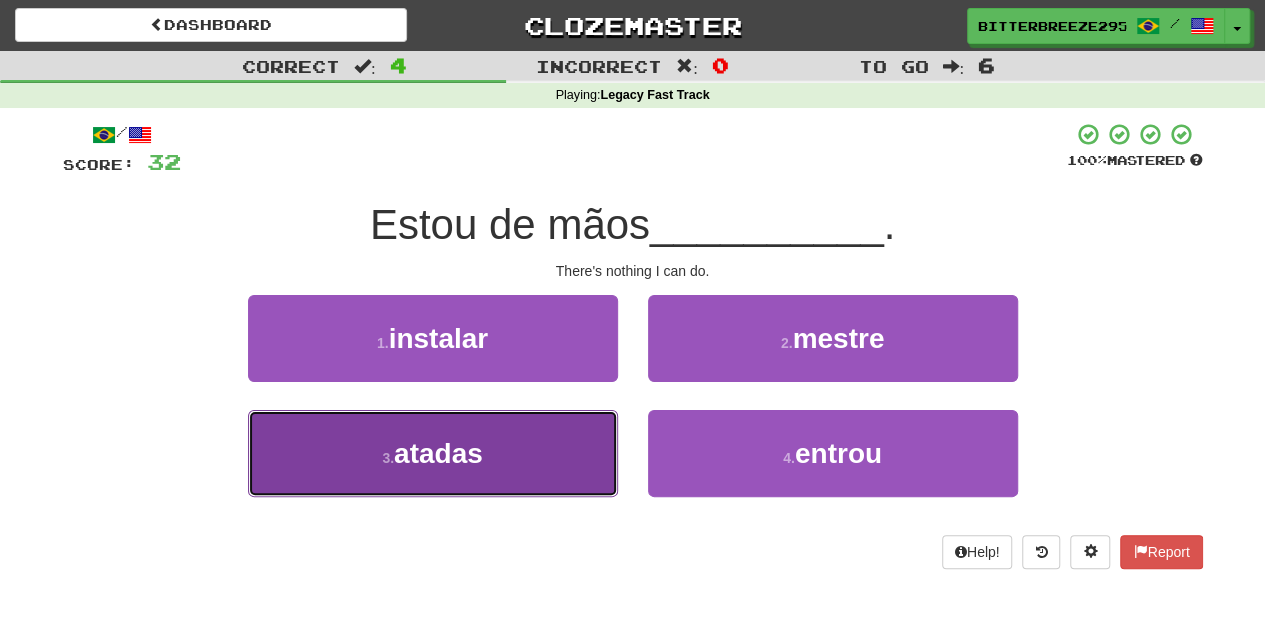 click on "atadas" at bounding box center [433, 453] 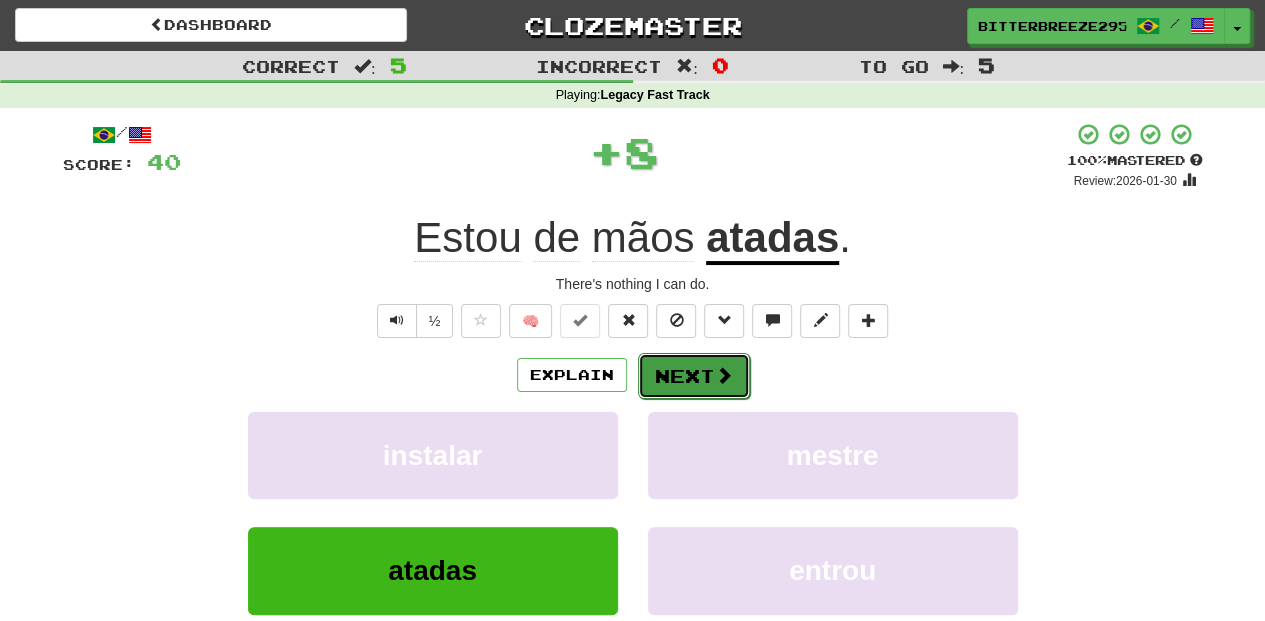click on "Next" at bounding box center (694, 376) 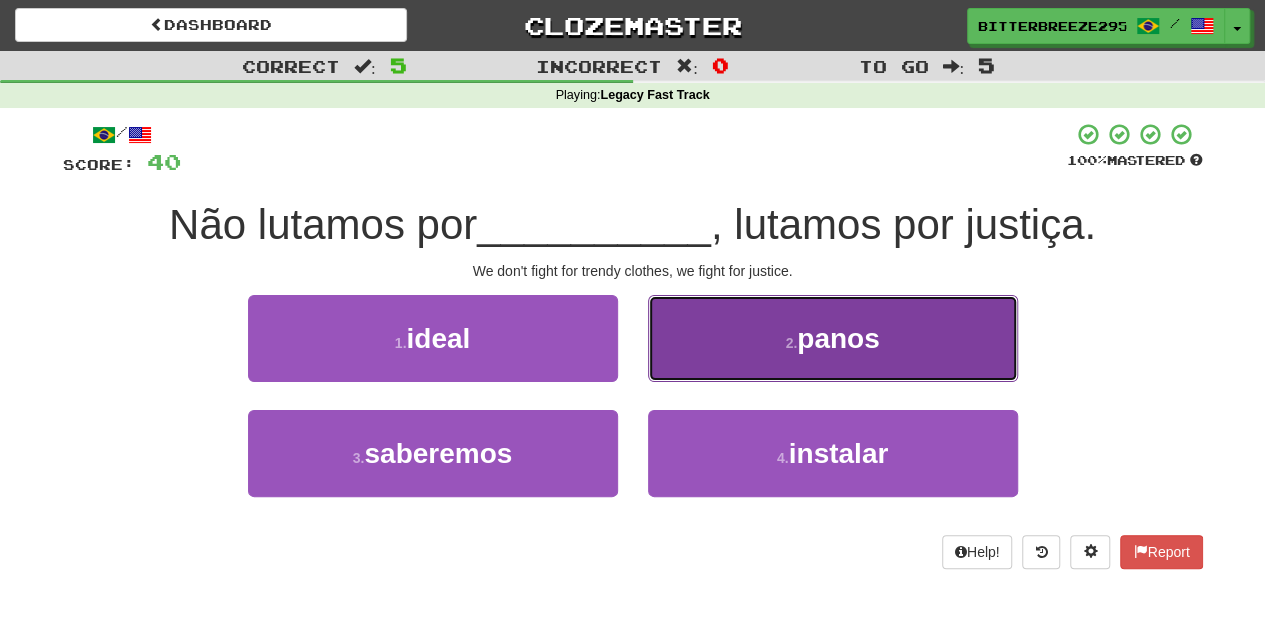 click on "panos" at bounding box center [833, 338] 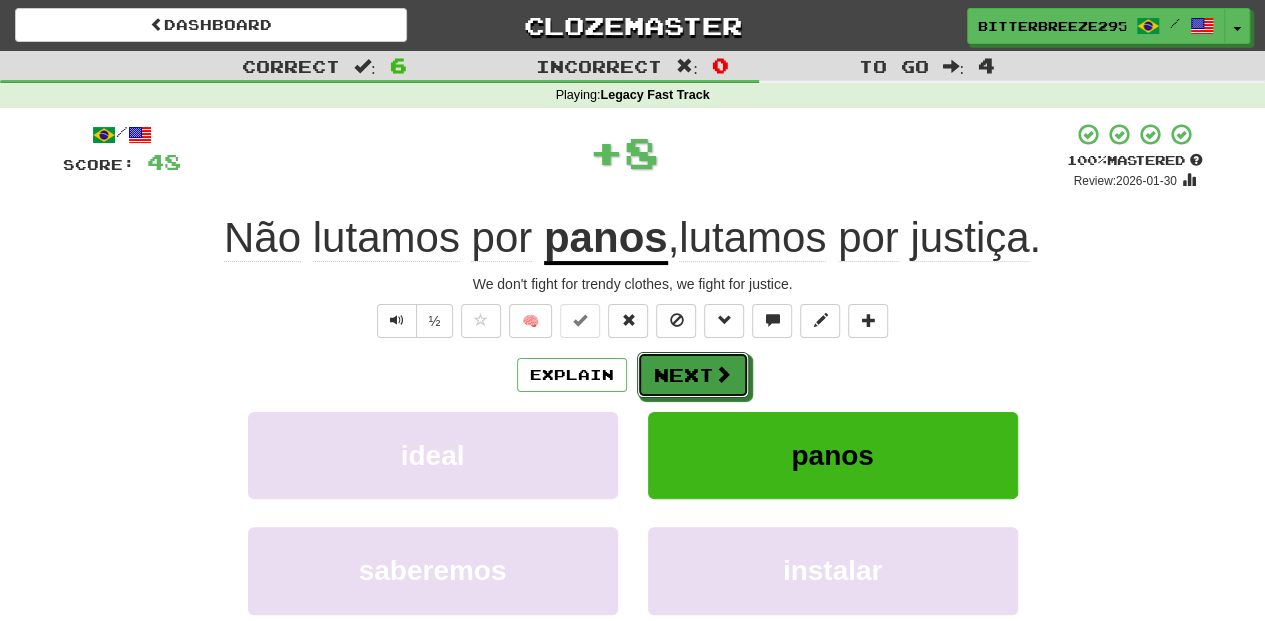 click on "Next" at bounding box center [693, 375] 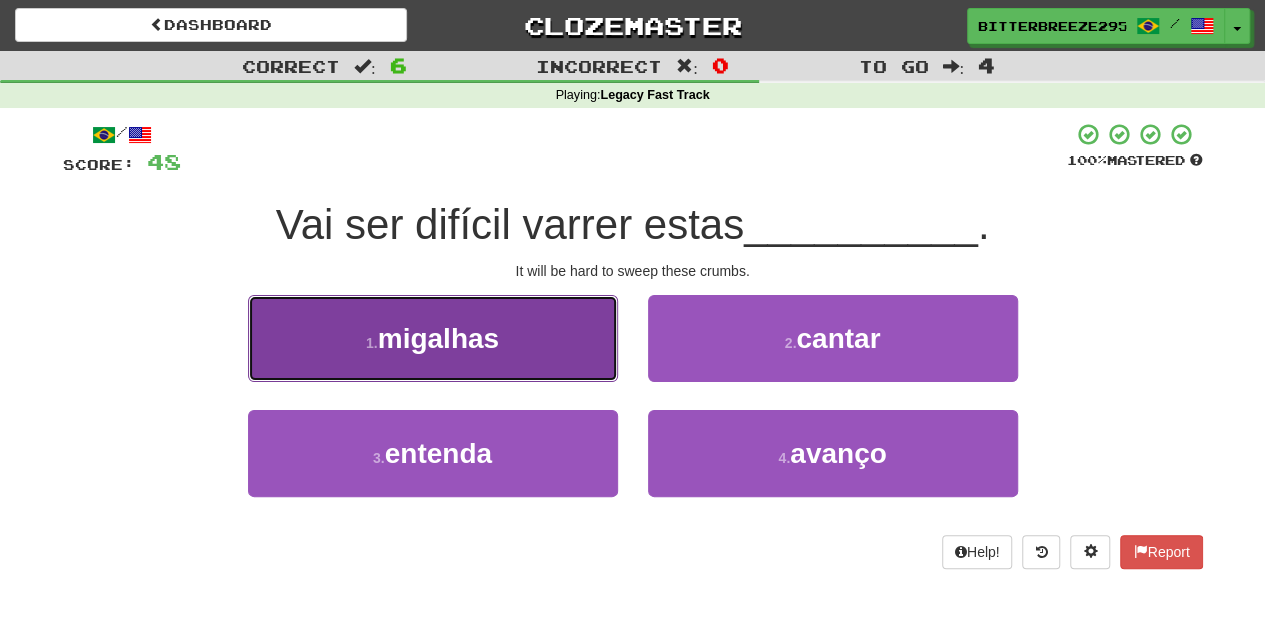 click on "1 .  migalhas" at bounding box center (433, 338) 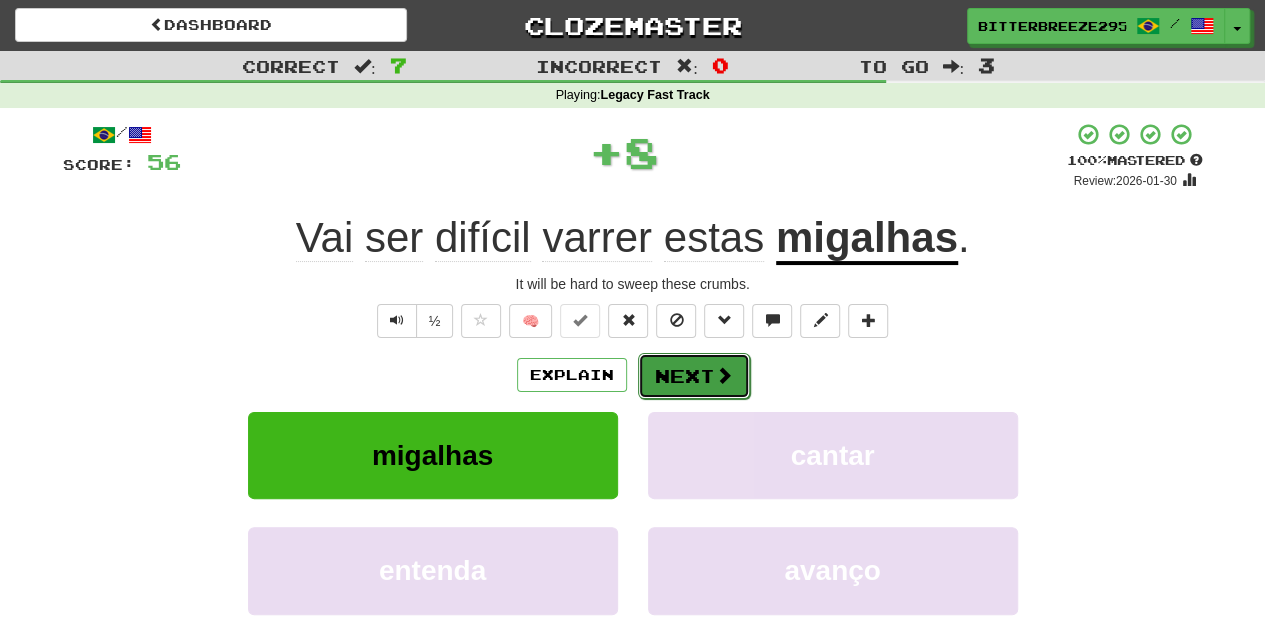 click on "Next" at bounding box center [694, 376] 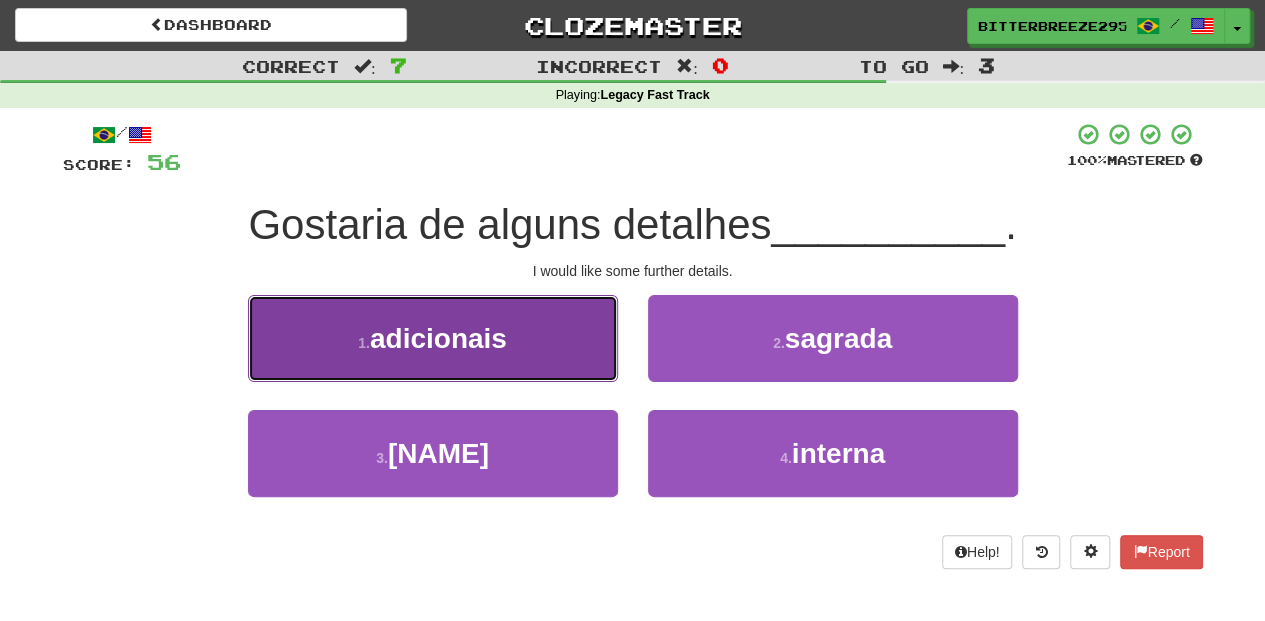 click on "adicionais" at bounding box center [433, 338] 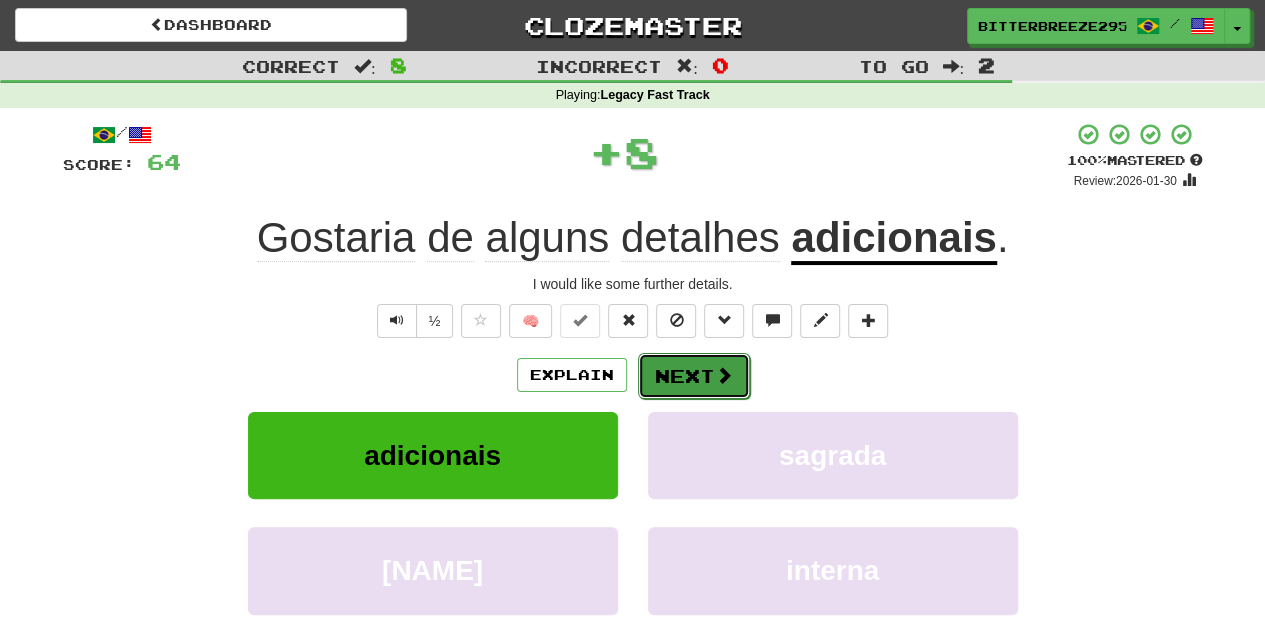 click on "Next" at bounding box center [694, 376] 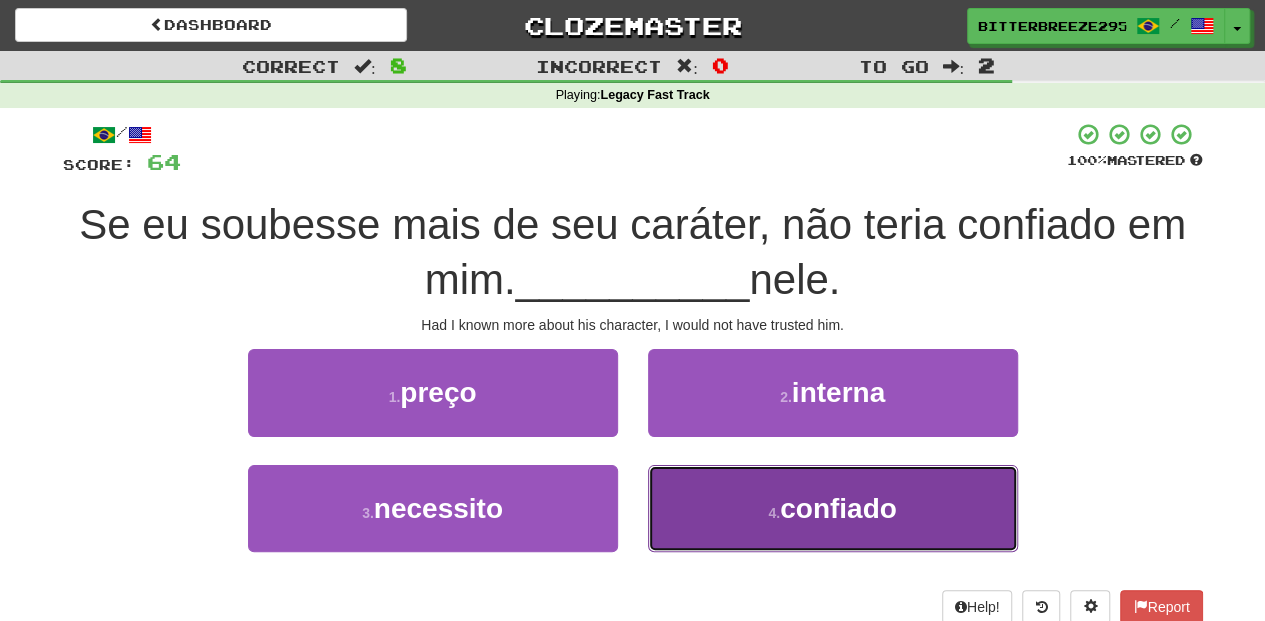click on "confiado" at bounding box center [833, 508] 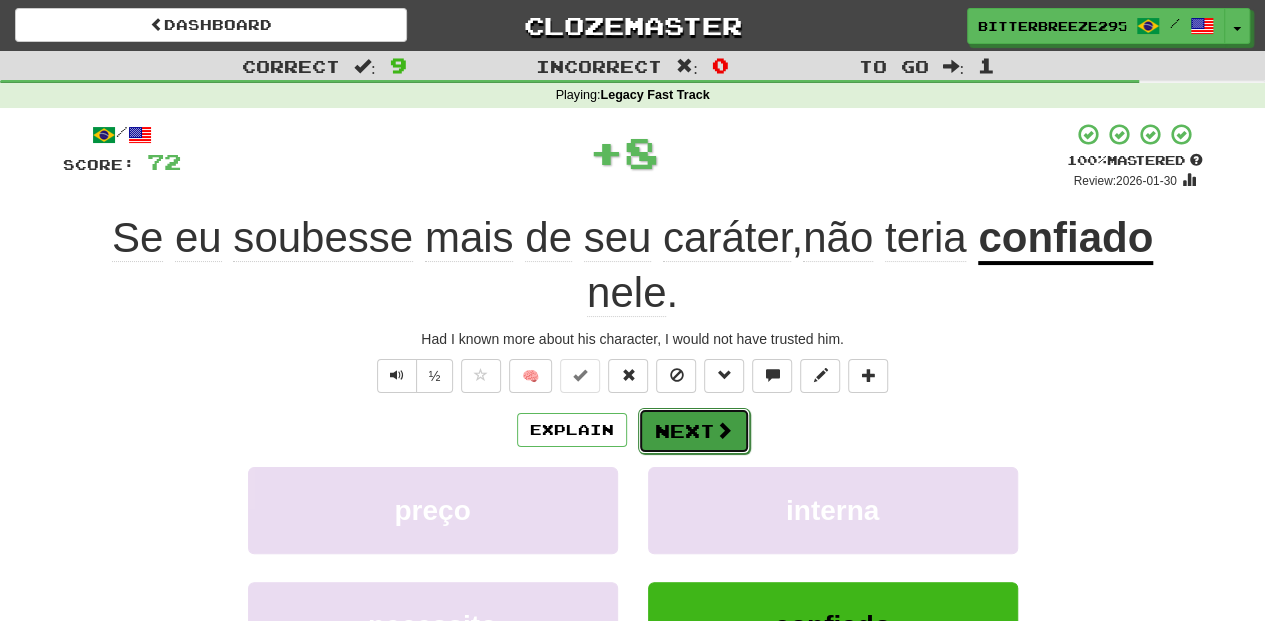 click on "Next" at bounding box center [694, 431] 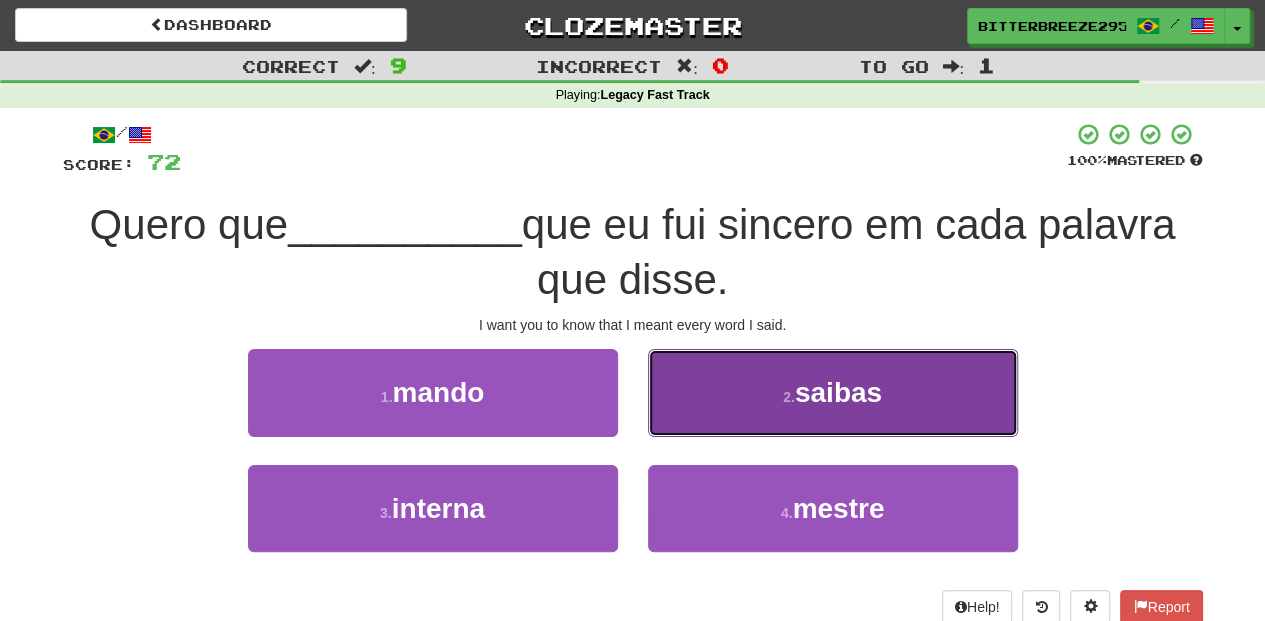 click on "2 .  saibas" at bounding box center (833, 392) 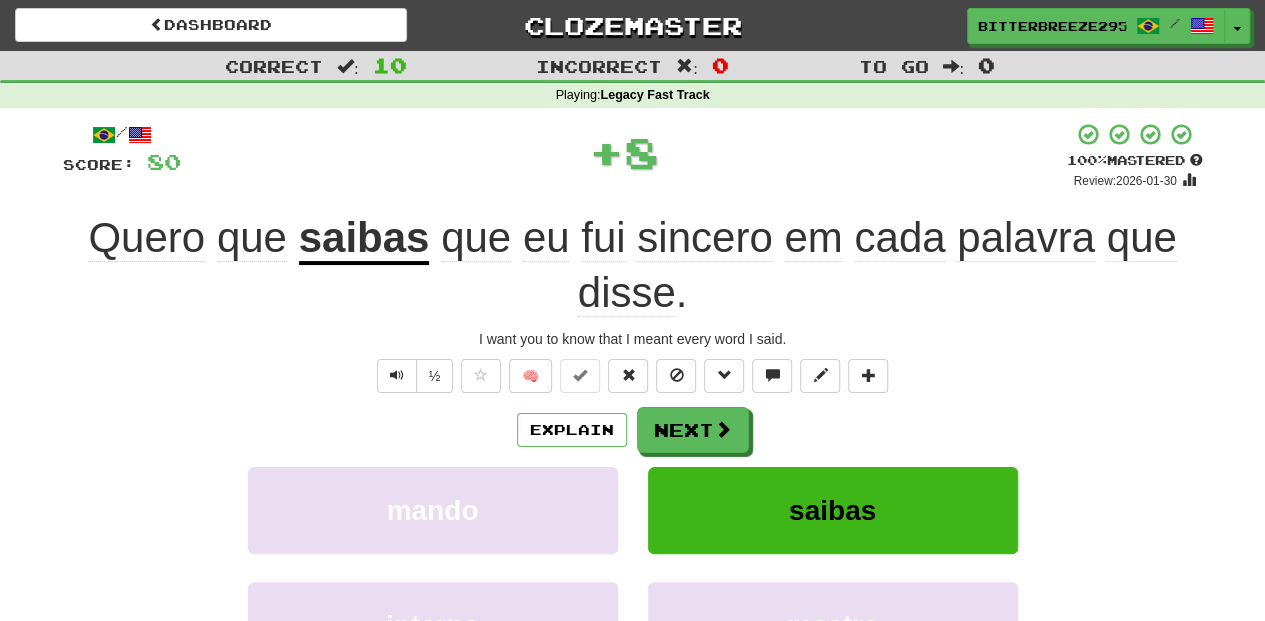 click on "Next" at bounding box center (693, 430) 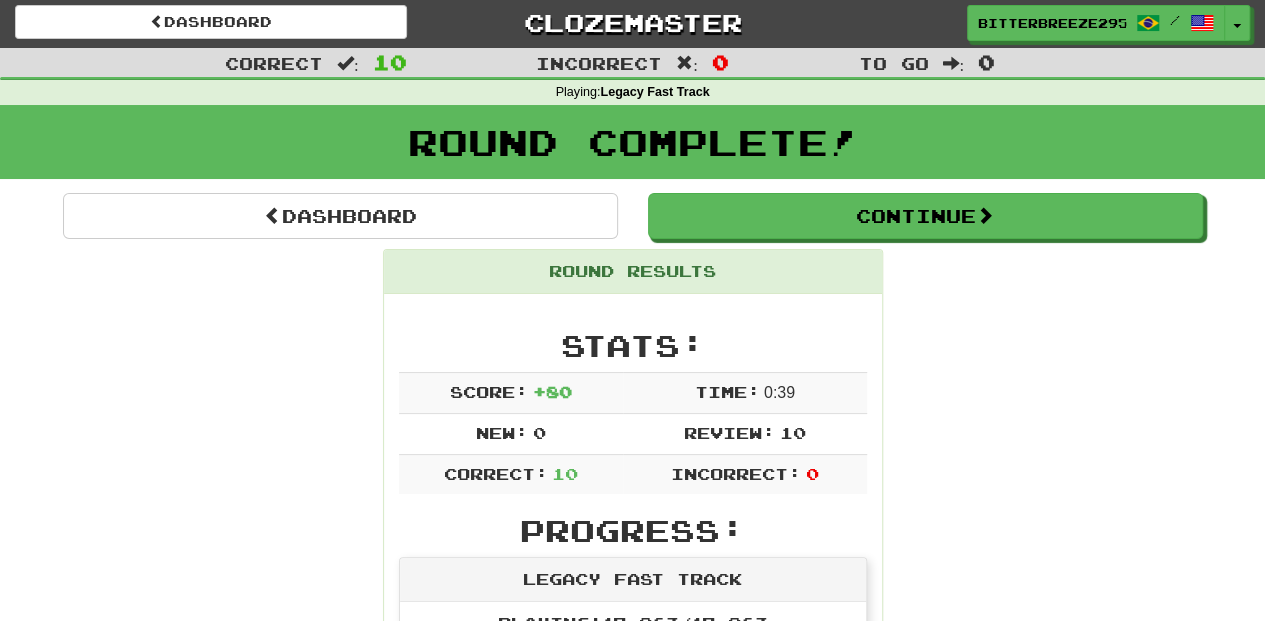 scroll, scrollTop: 0, scrollLeft: 0, axis: both 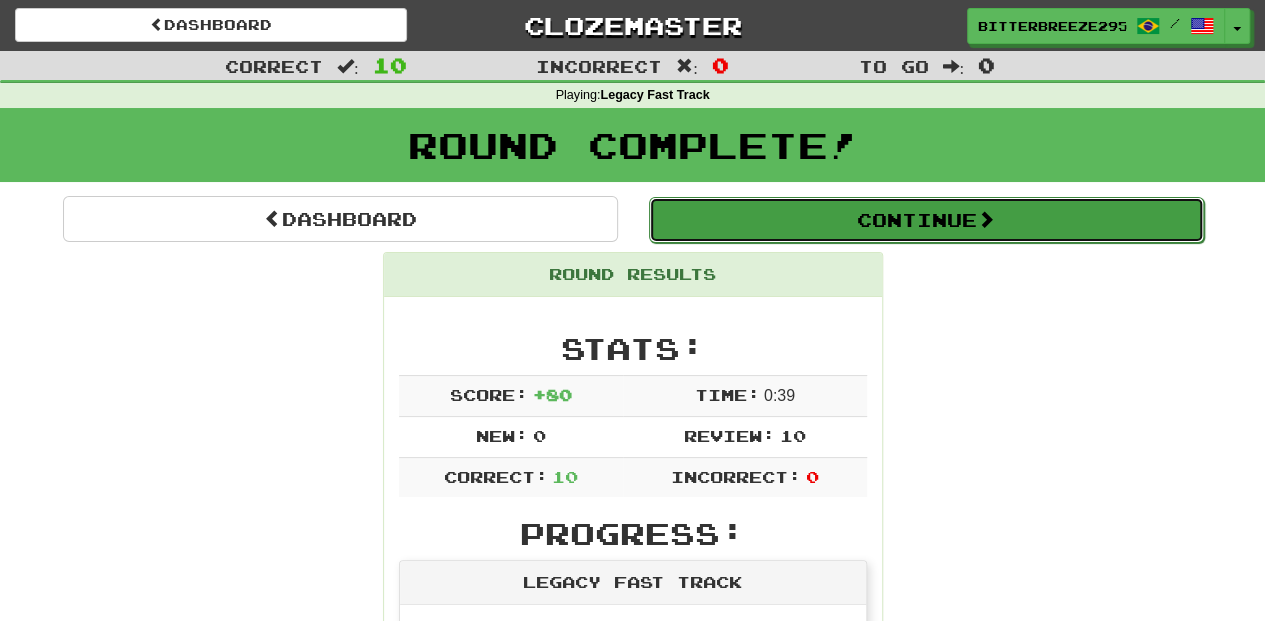 click on "Continue" at bounding box center (926, 220) 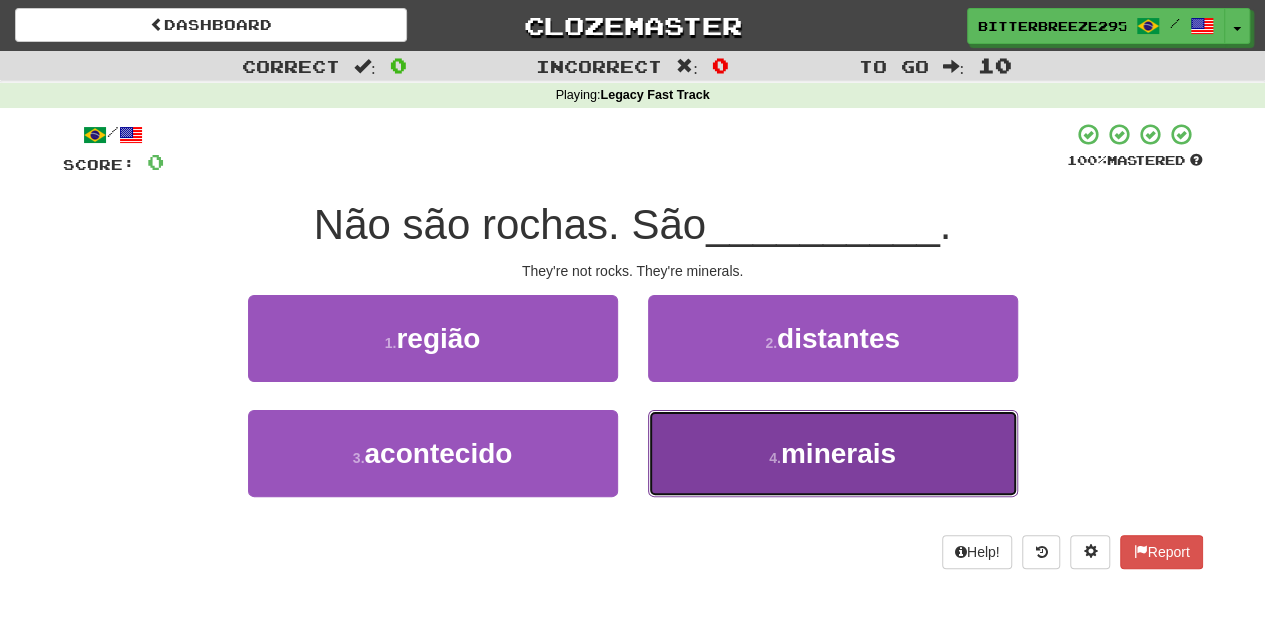 click on "minerais" at bounding box center (833, 453) 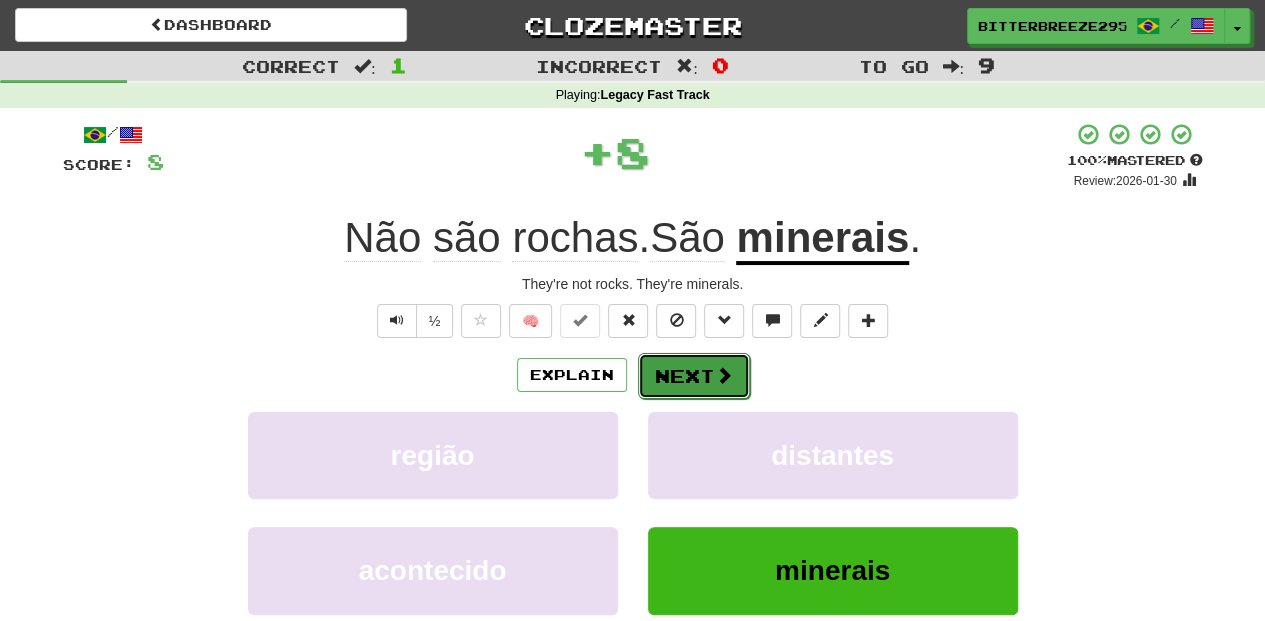 click on "Next" at bounding box center (694, 376) 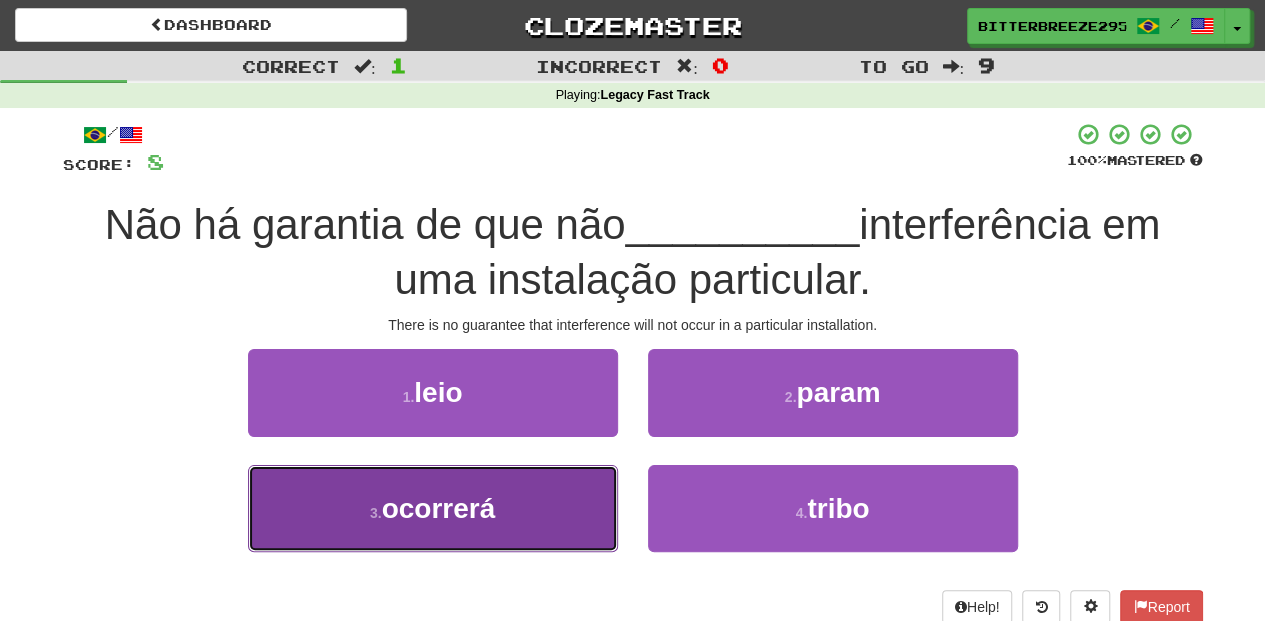 click on "3 .  ocorrerá" at bounding box center [433, 508] 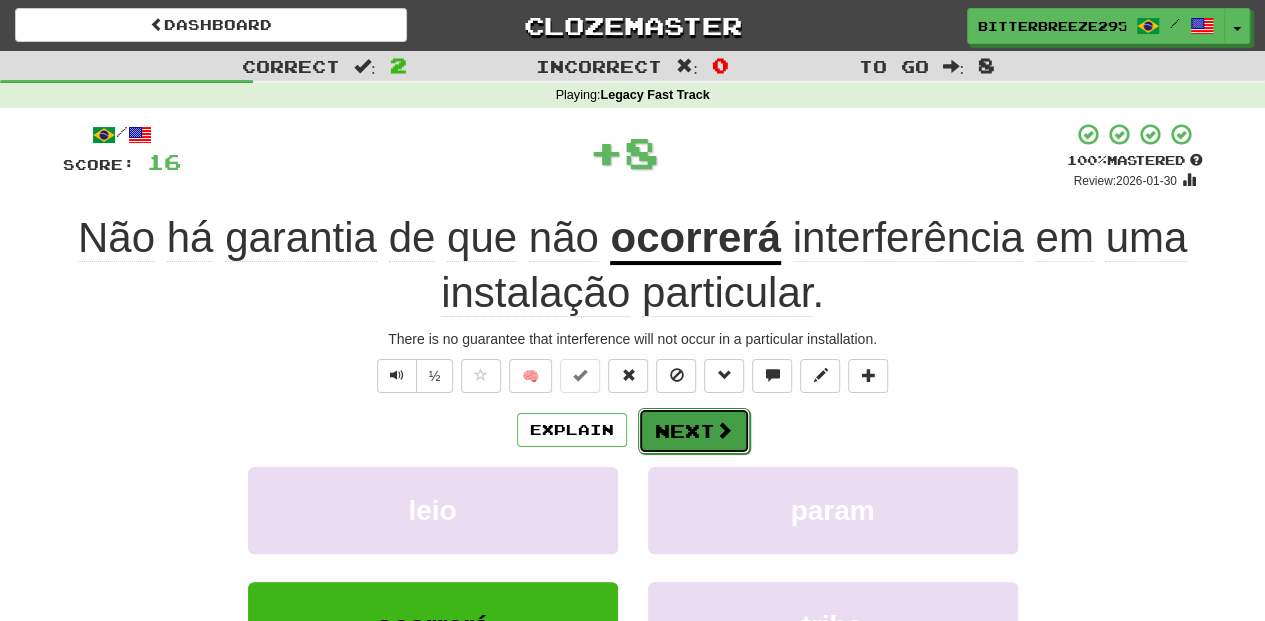 click on "Next" at bounding box center [694, 431] 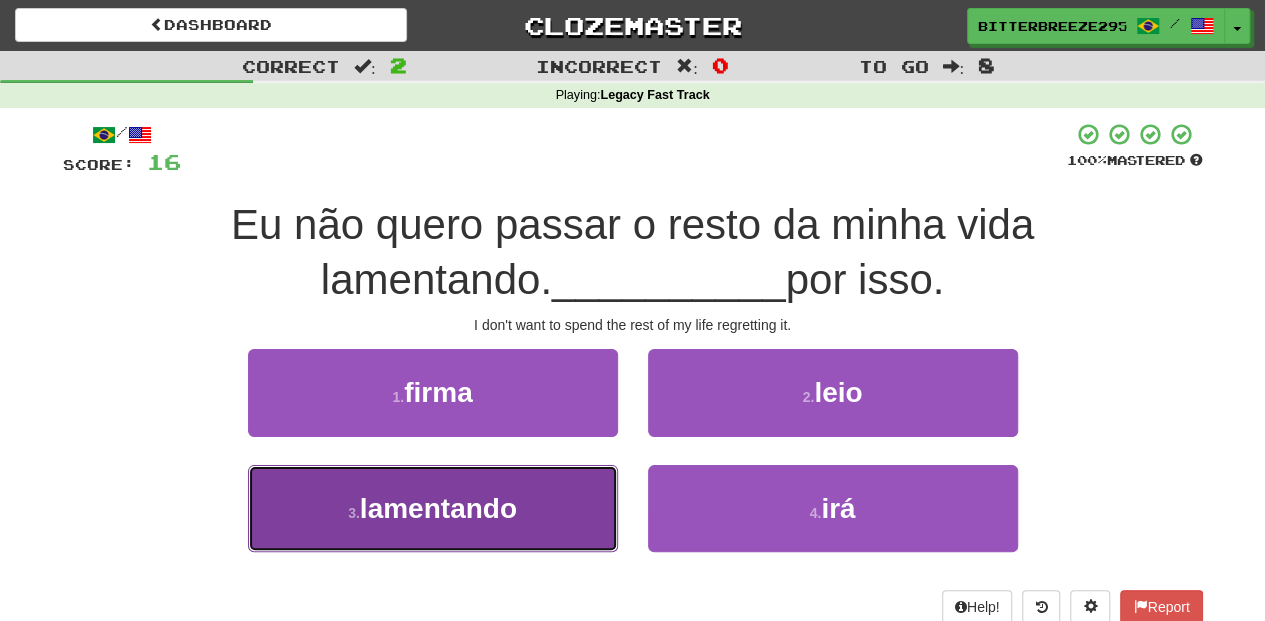 click on "lamentando" at bounding box center [433, 508] 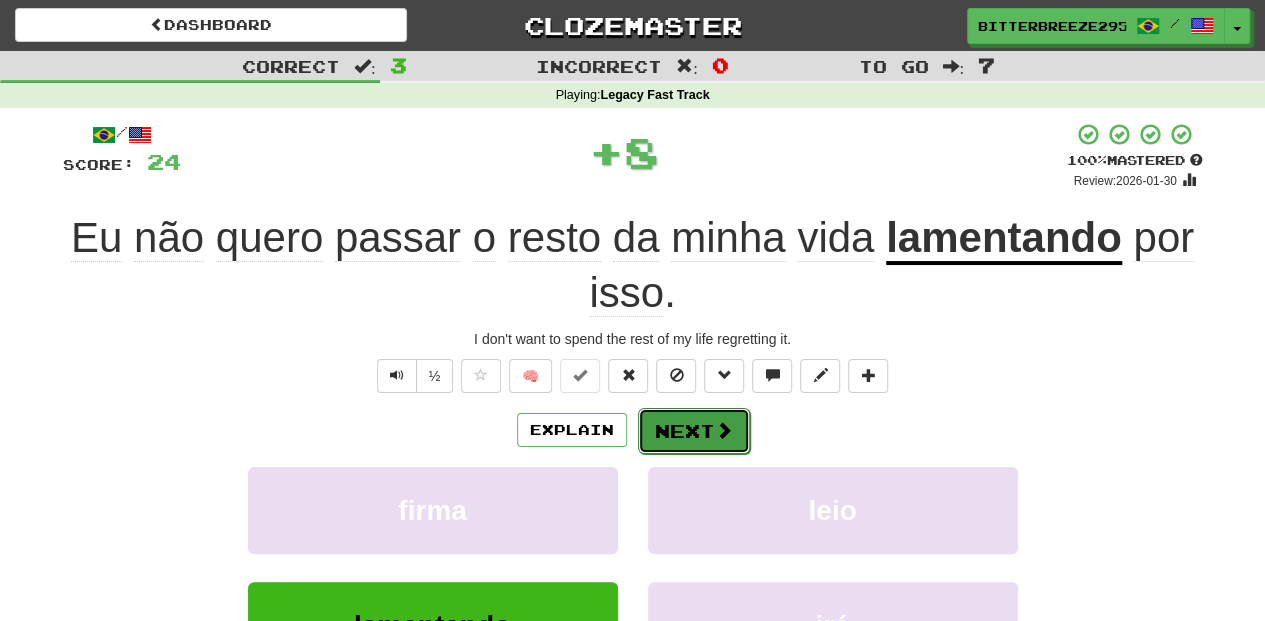 click on "Next" at bounding box center [694, 431] 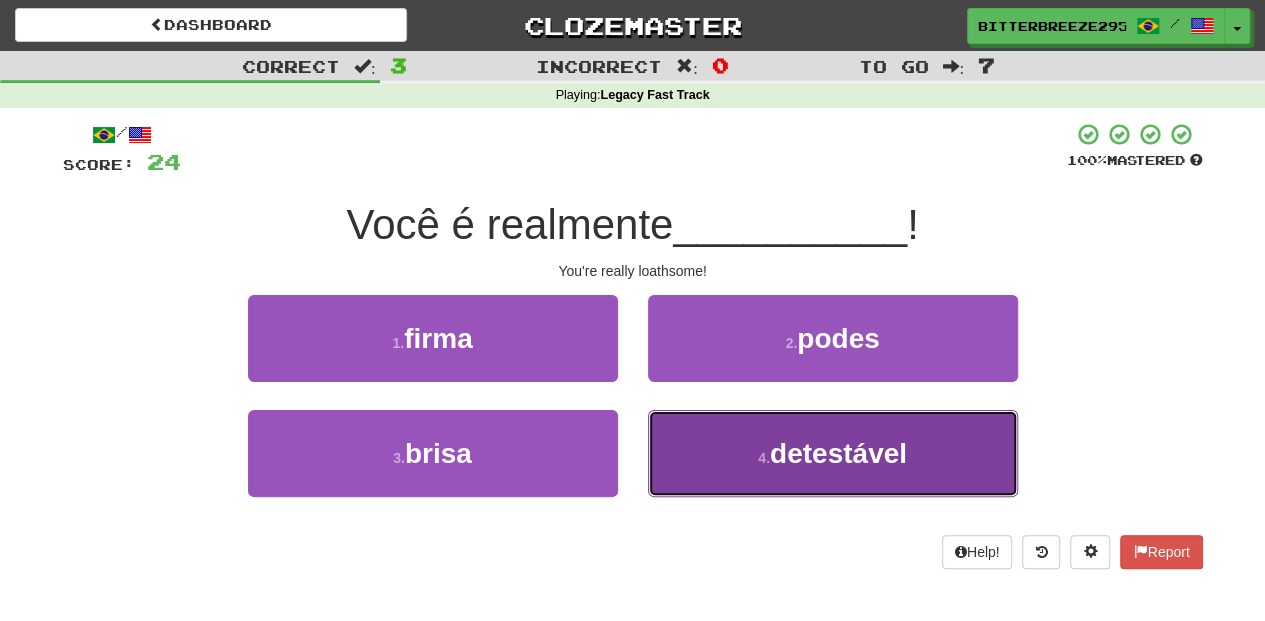 click on "detestável" at bounding box center [833, 453] 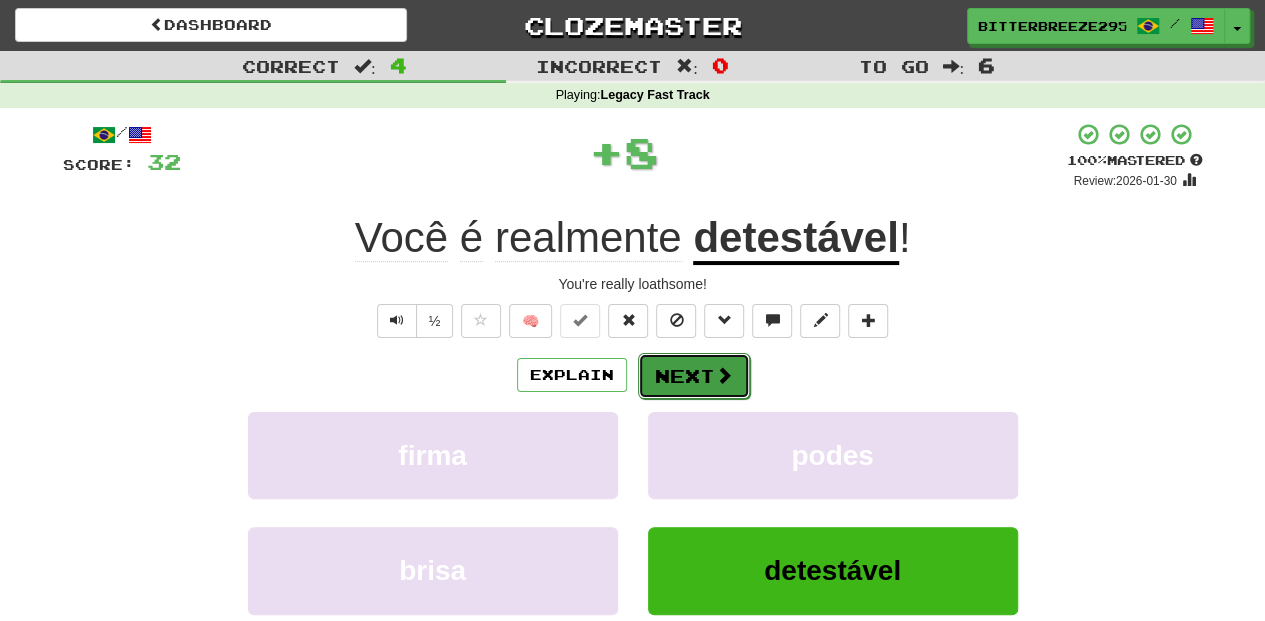 click on "Next" at bounding box center [694, 376] 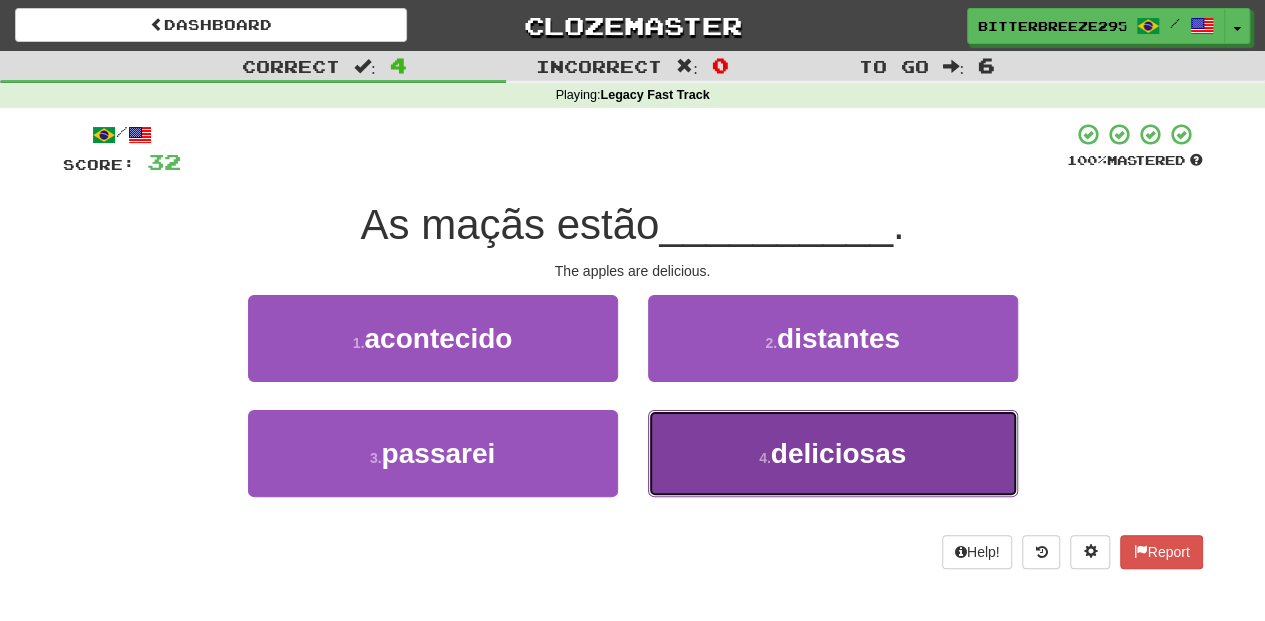 click on "4 .  deliciosas" at bounding box center [833, 453] 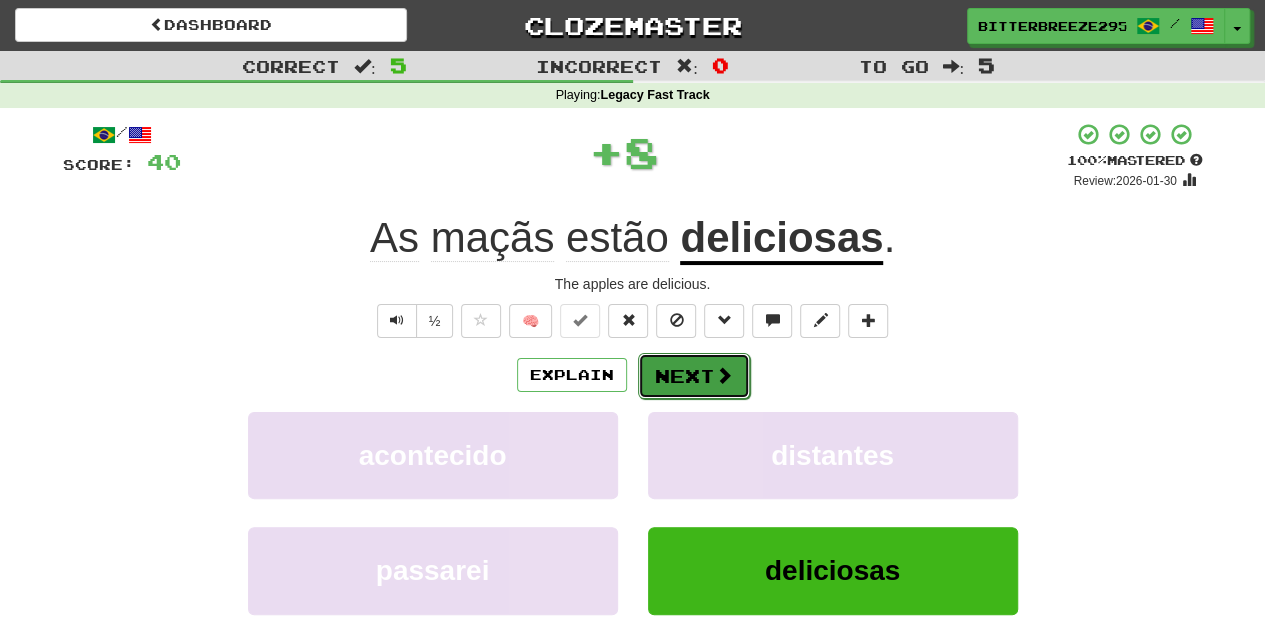 click on "Next" at bounding box center (694, 376) 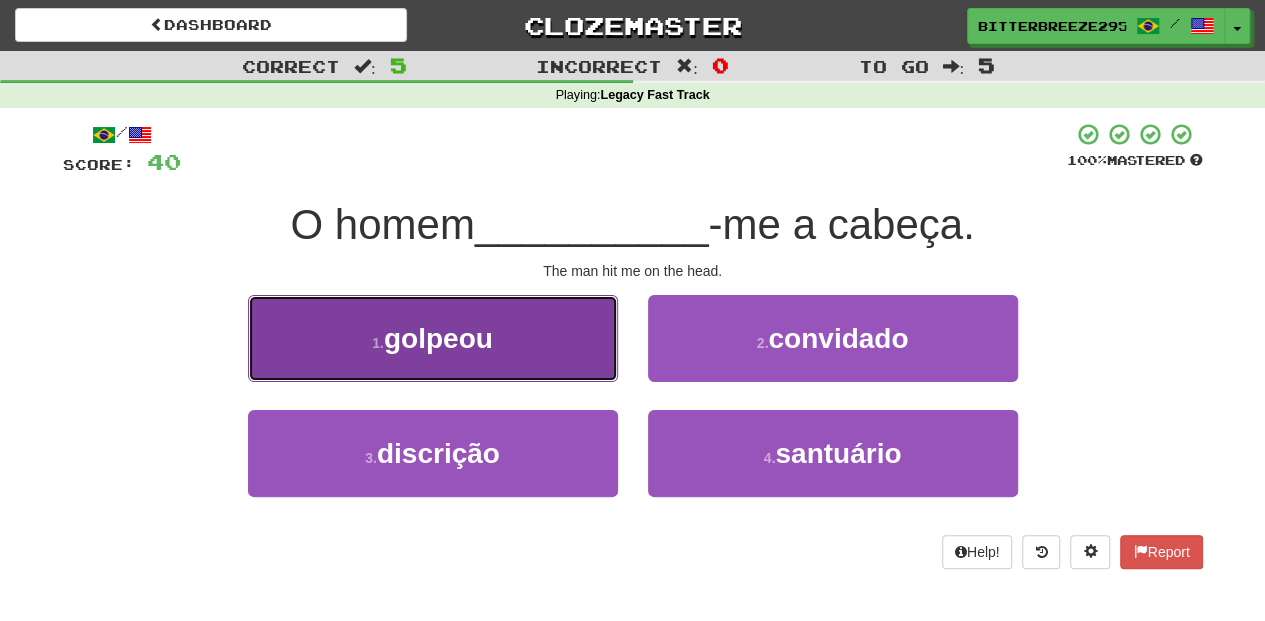 click on "1 .  golpeou" at bounding box center (433, 338) 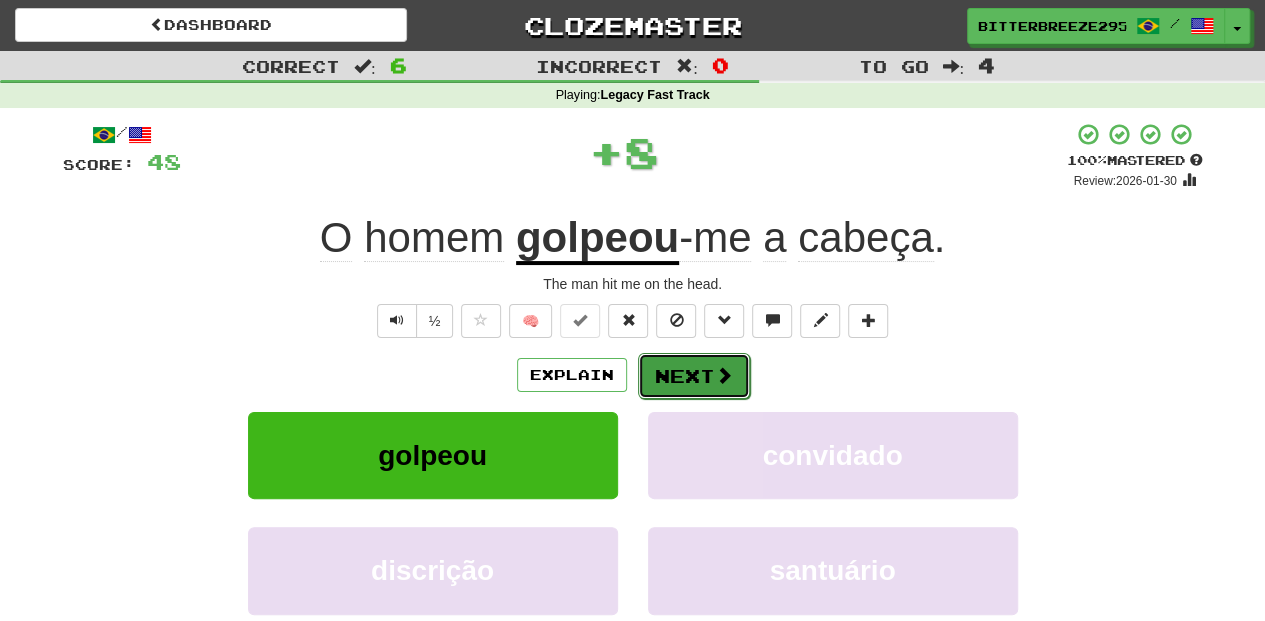 click on "Next" at bounding box center [694, 376] 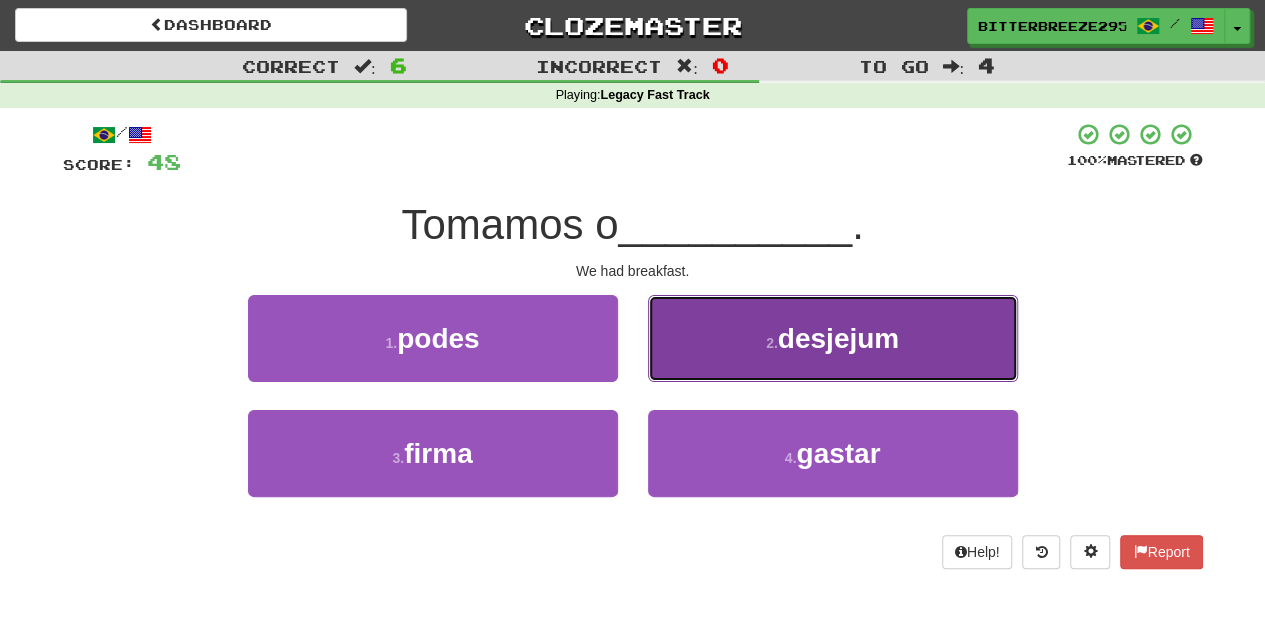 click on "desjejum" at bounding box center (833, 338) 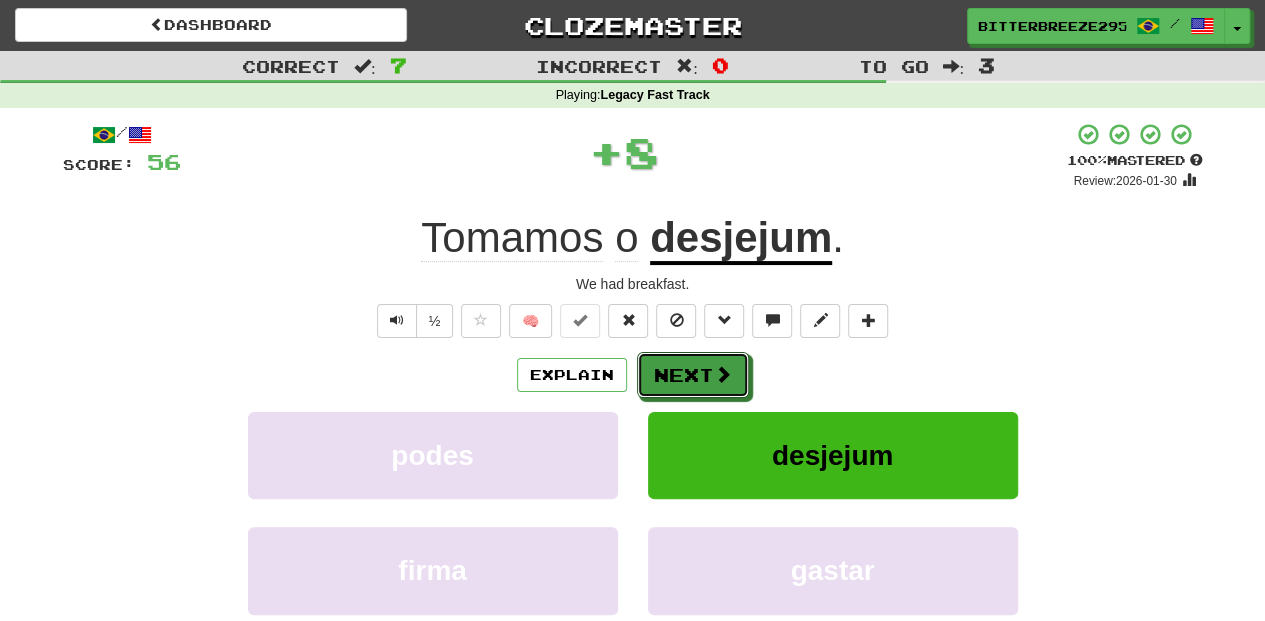 click on "Next" at bounding box center (693, 375) 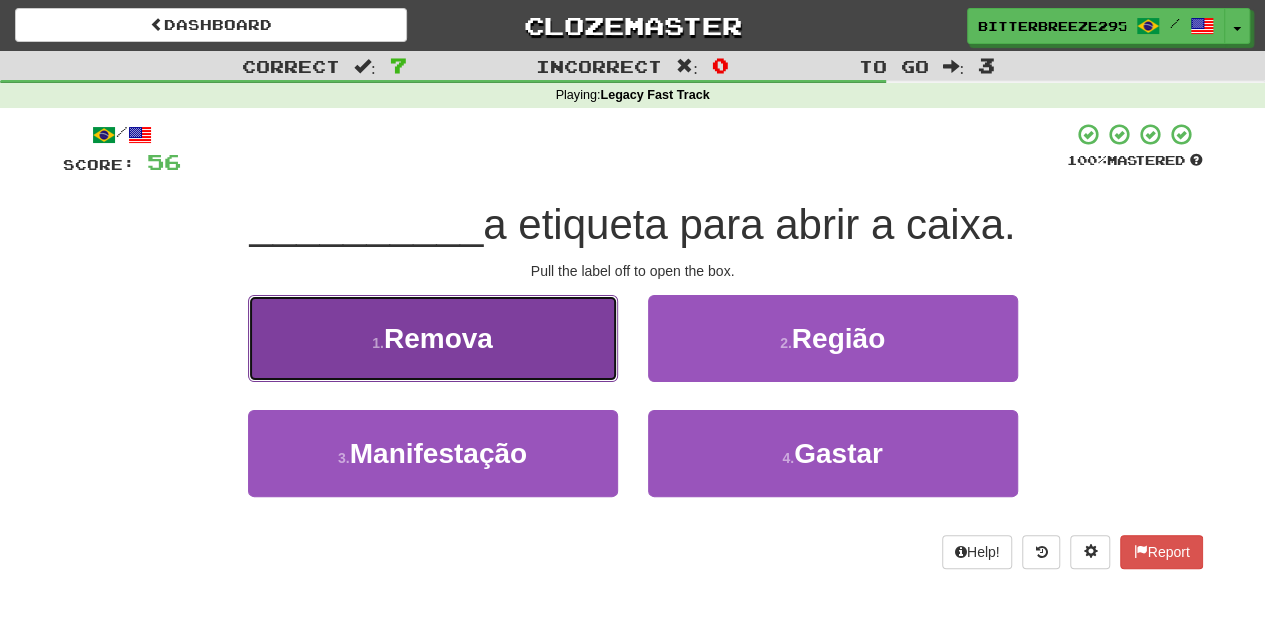 click on "1 .  Remova" at bounding box center [433, 338] 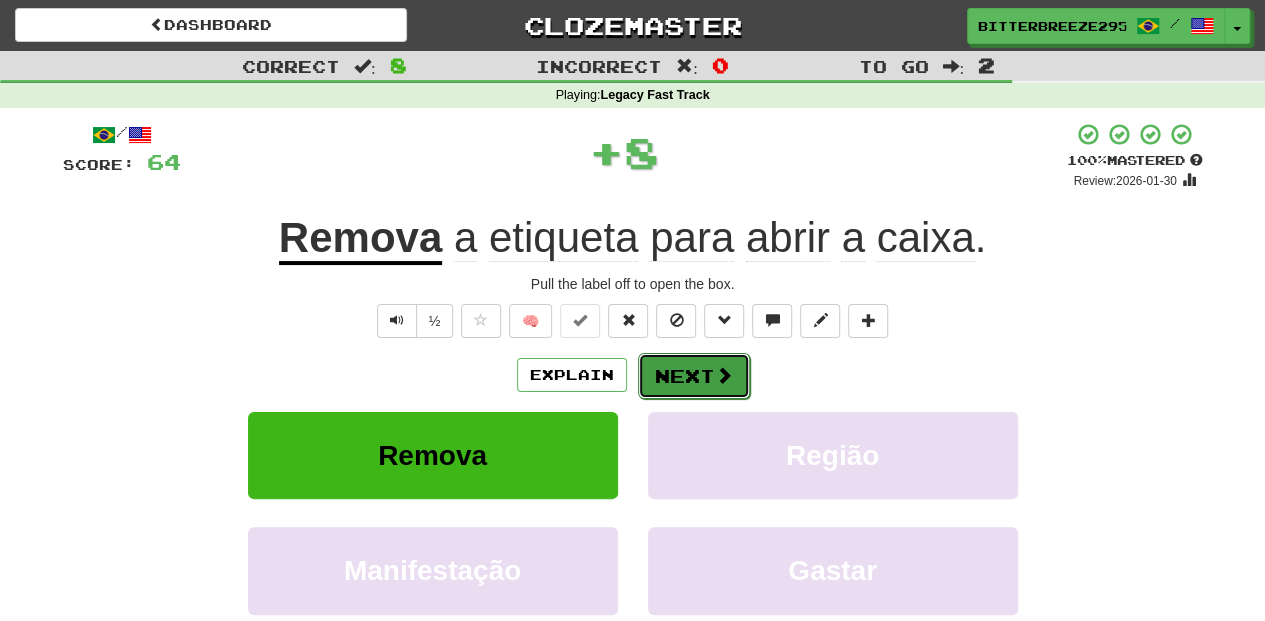 click on "Next" at bounding box center [694, 376] 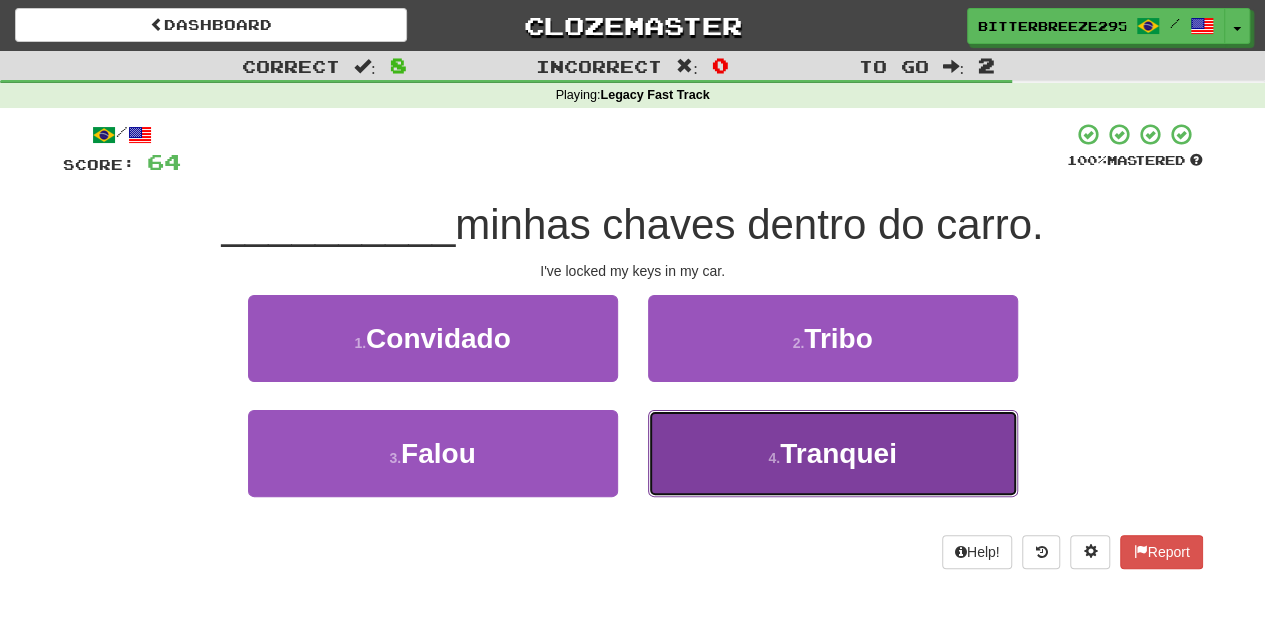 click on "Tranquei" at bounding box center (833, 453) 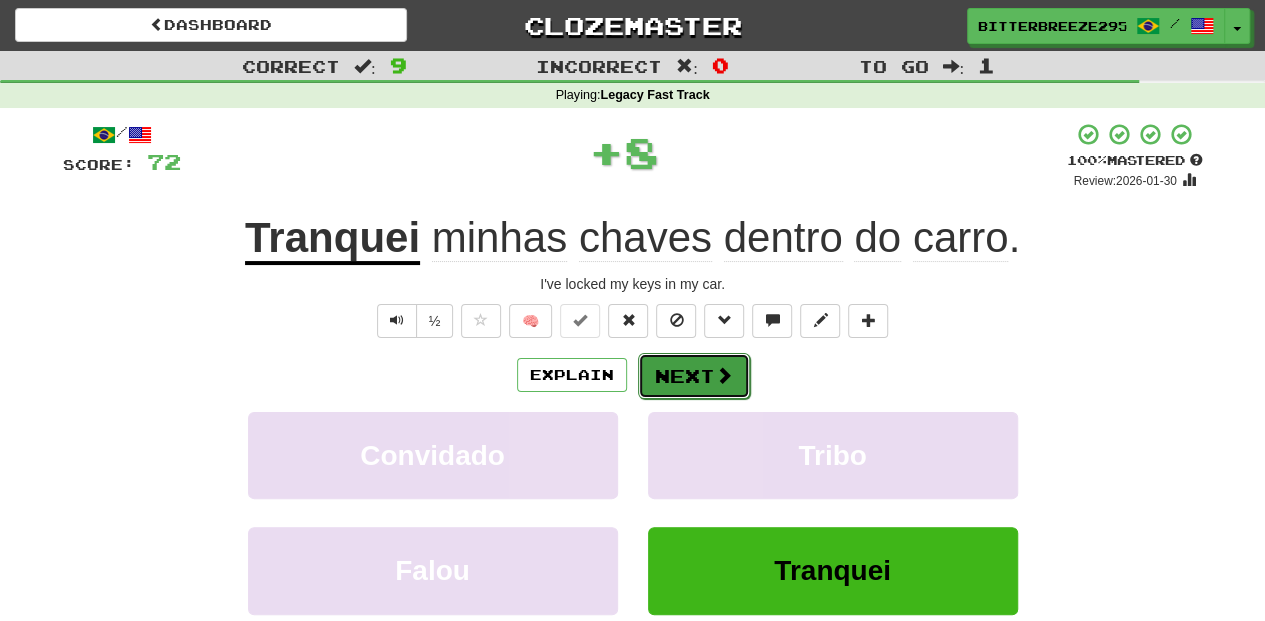 click on "Next" at bounding box center [694, 376] 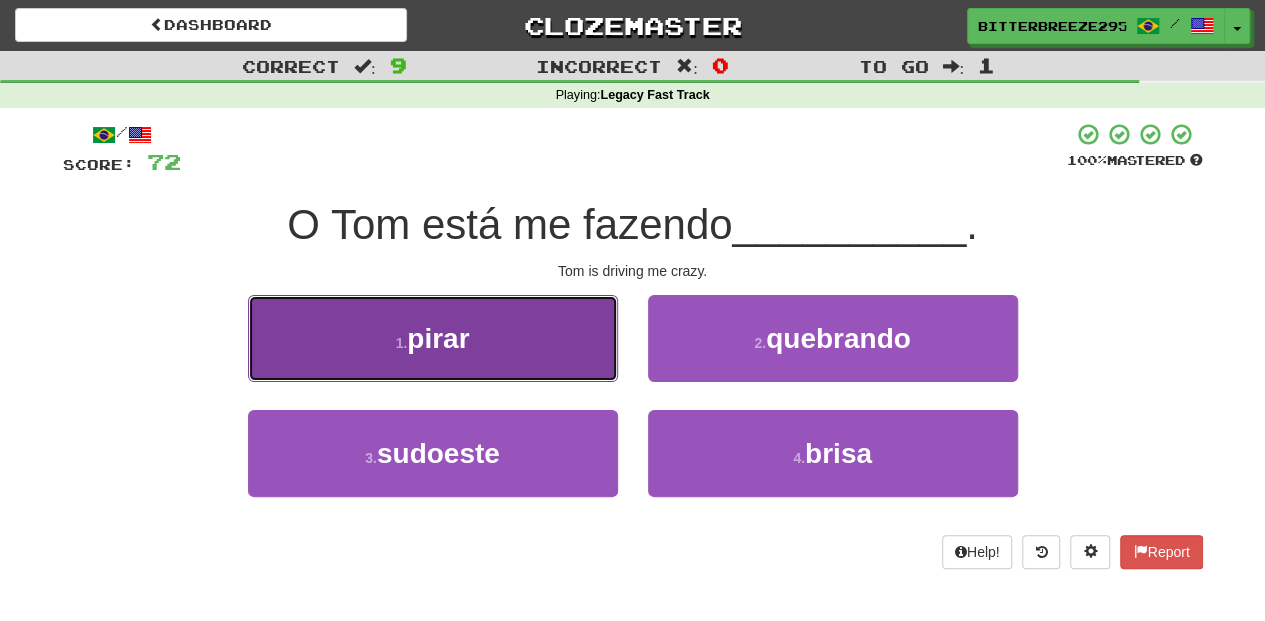 click on "1 .  pirar" at bounding box center (433, 338) 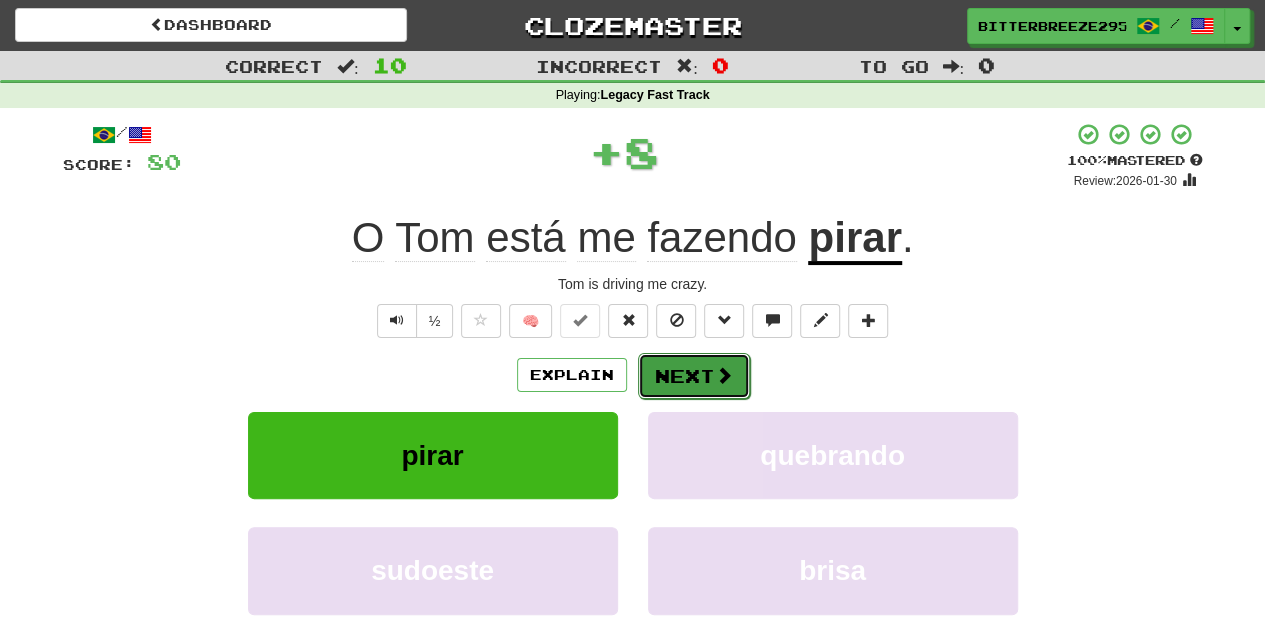 click on "Next" at bounding box center (694, 376) 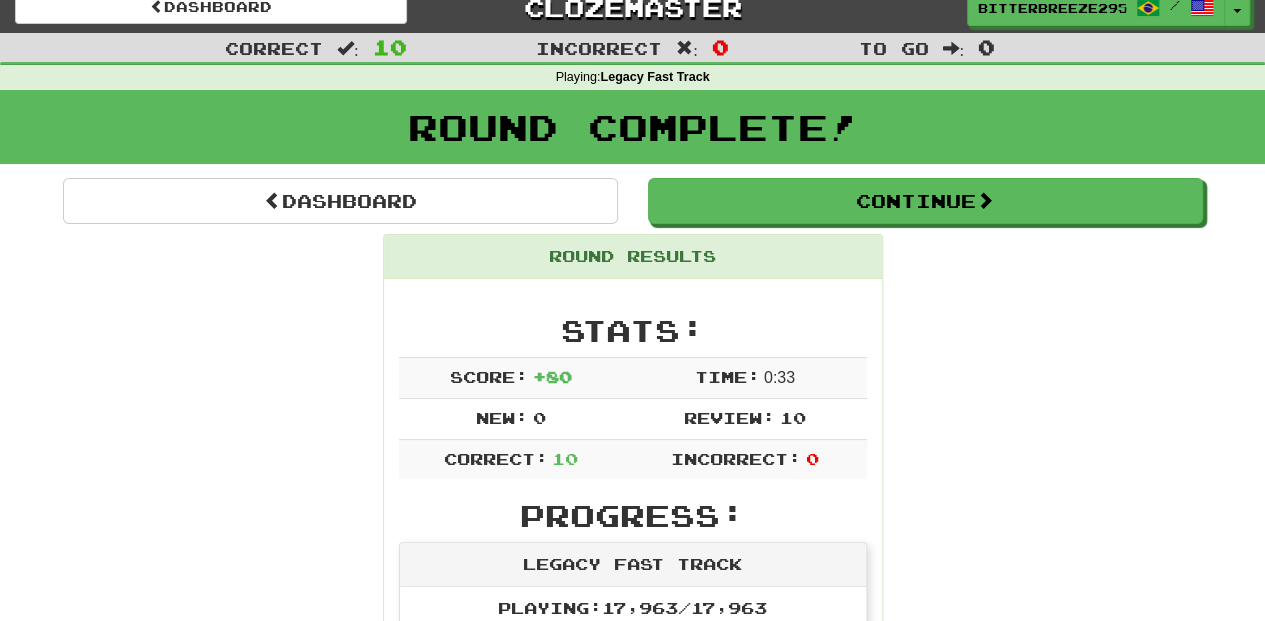 scroll, scrollTop: 0, scrollLeft: 0, axis: both 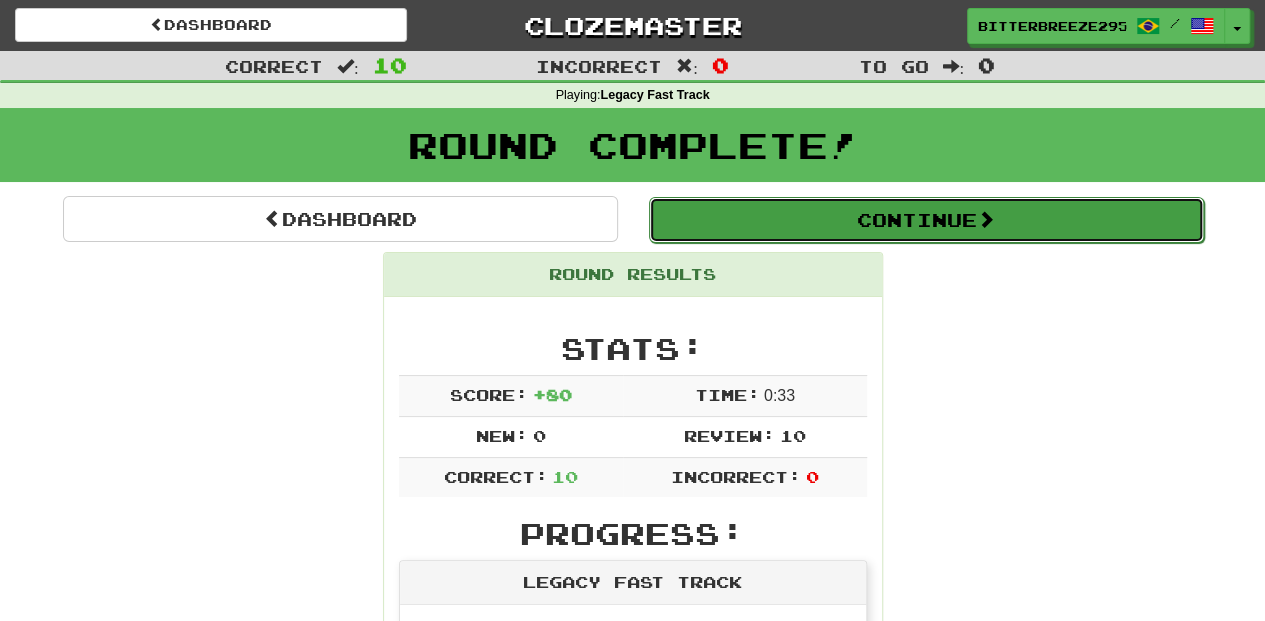 click on "Continue" at bounding box center (926, 220) 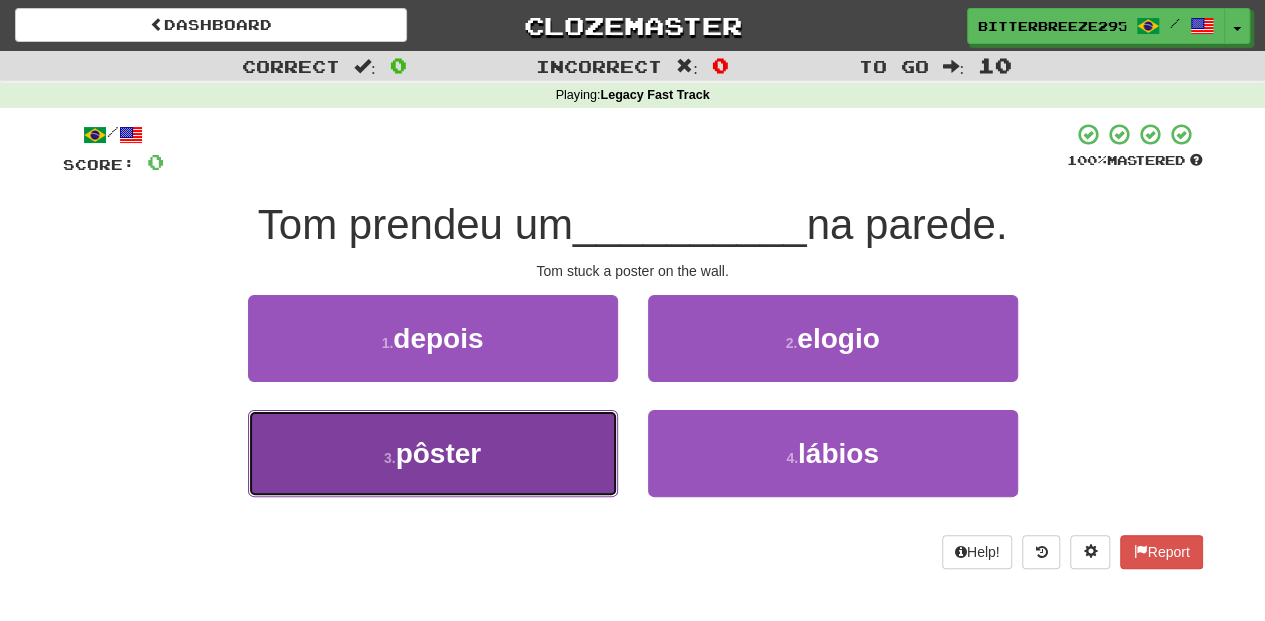 click on "pôster" at bounding box center [433, 453] 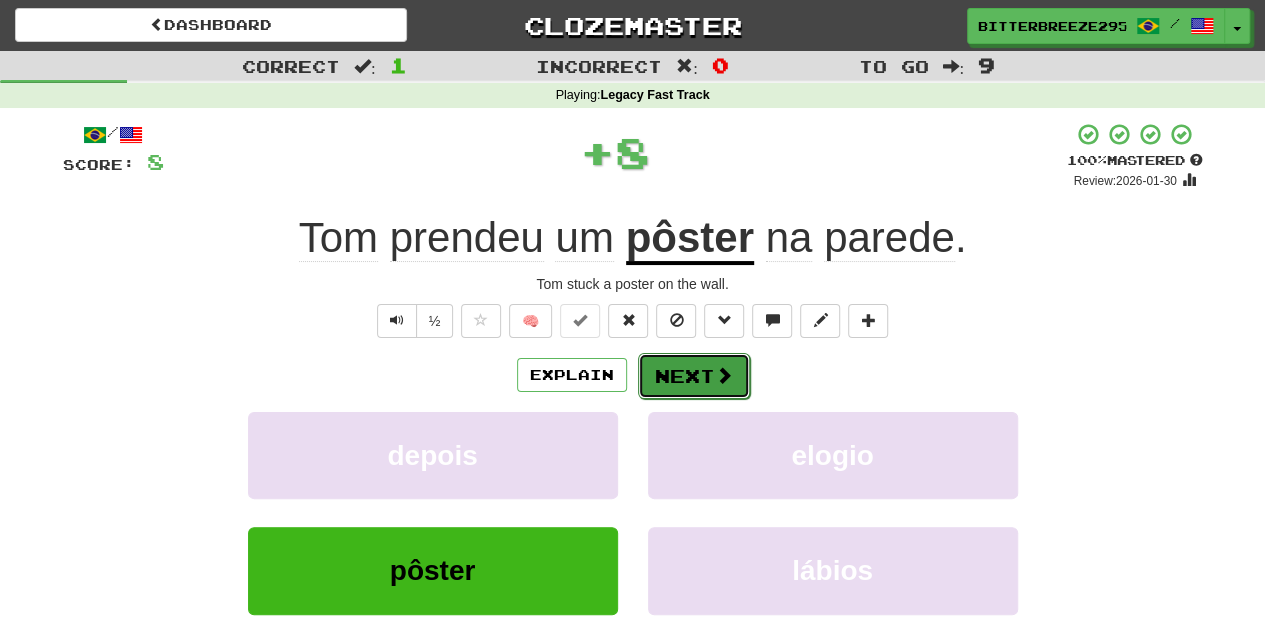click on "Next" at bounding box center (694, 376) 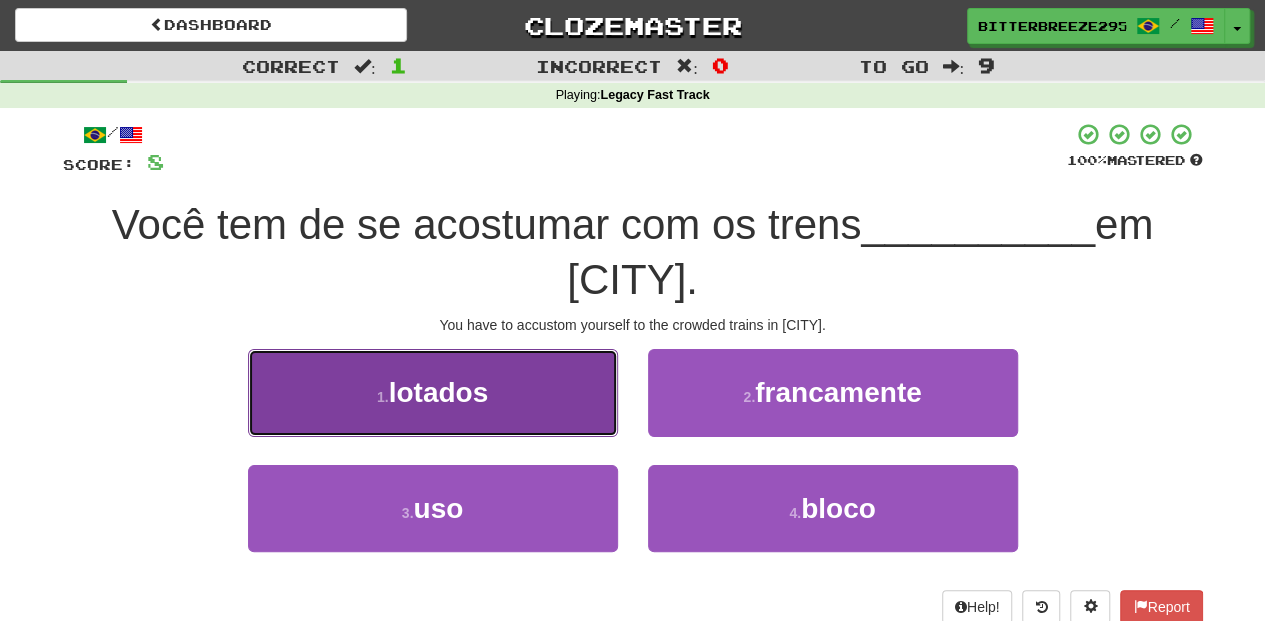 click on "1 .  lotados" at bounding box center [433, 392] 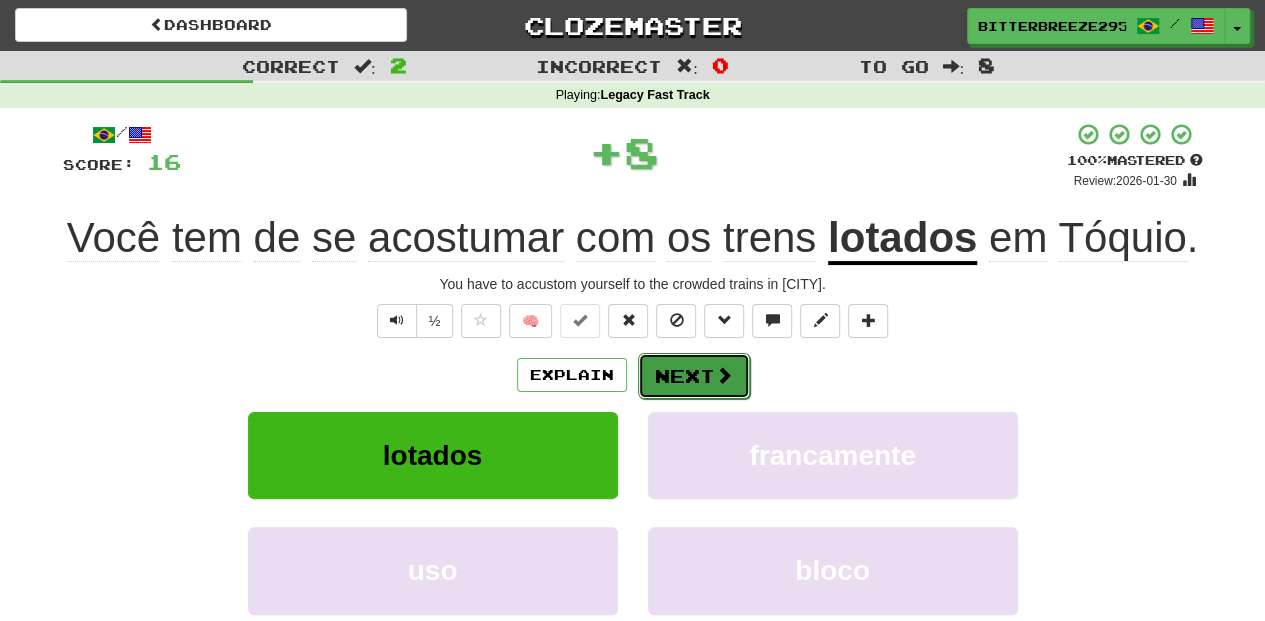 click on "Next" at bounding box center (694, 376) 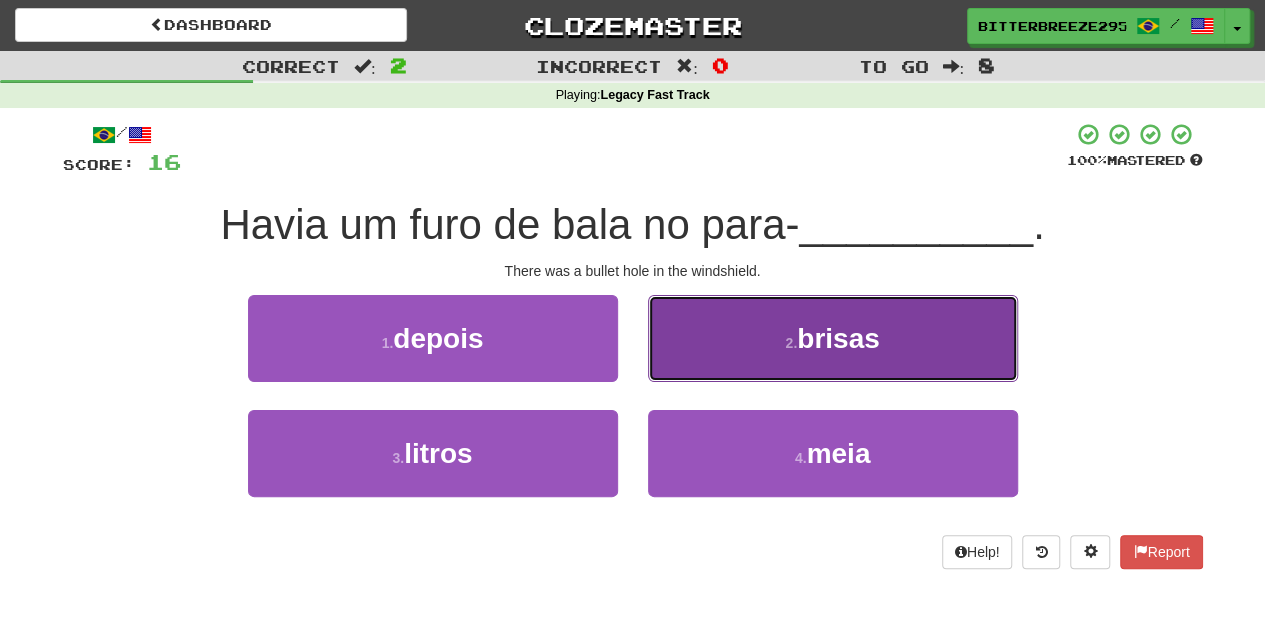 click on "2 .  brisas" at bounding box center (833, 338) 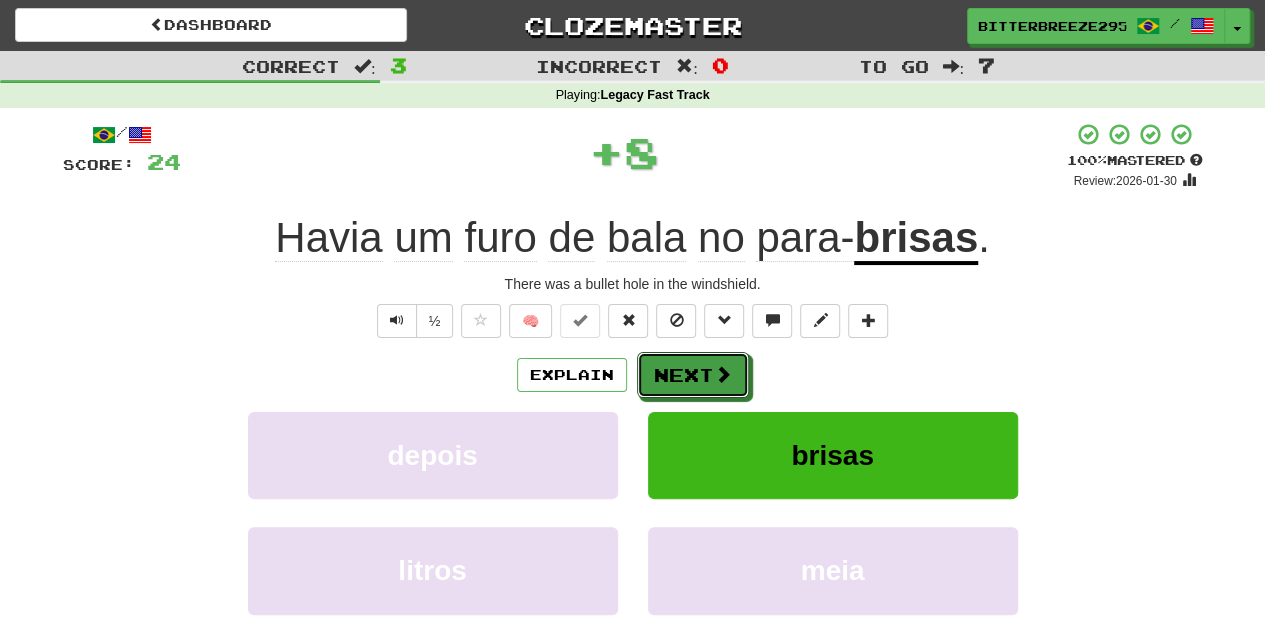 click on "Next" at bounding box center (693, 375) 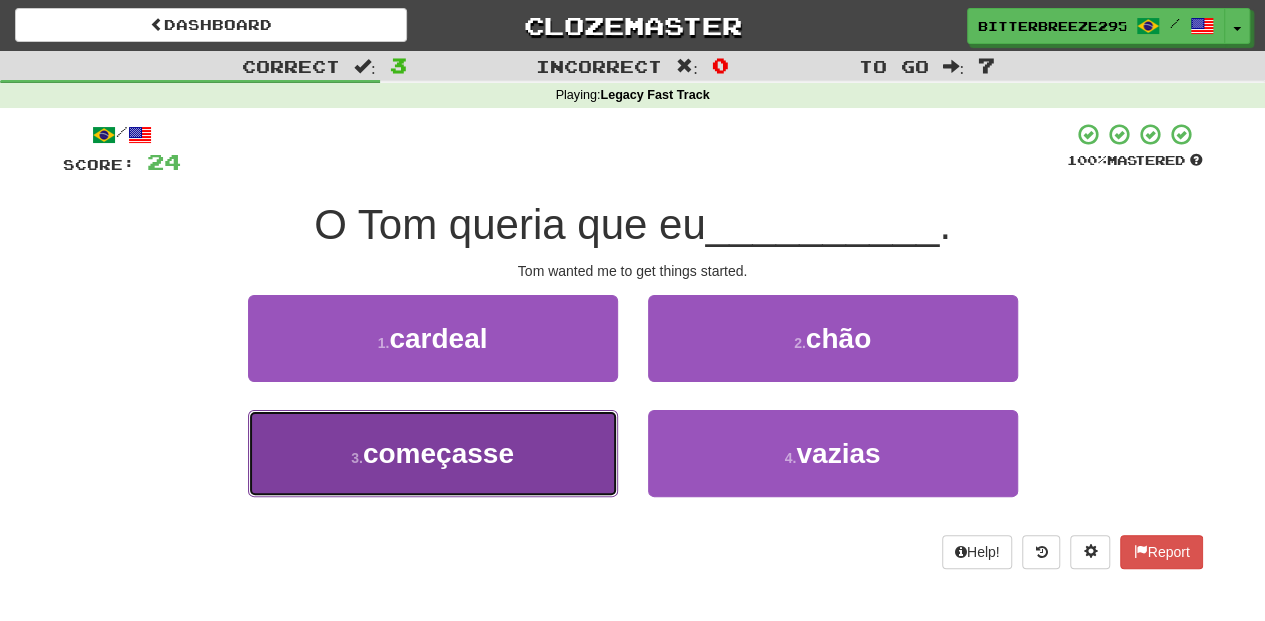 click on "3 .  começasse" at bounding box center [433, 453] 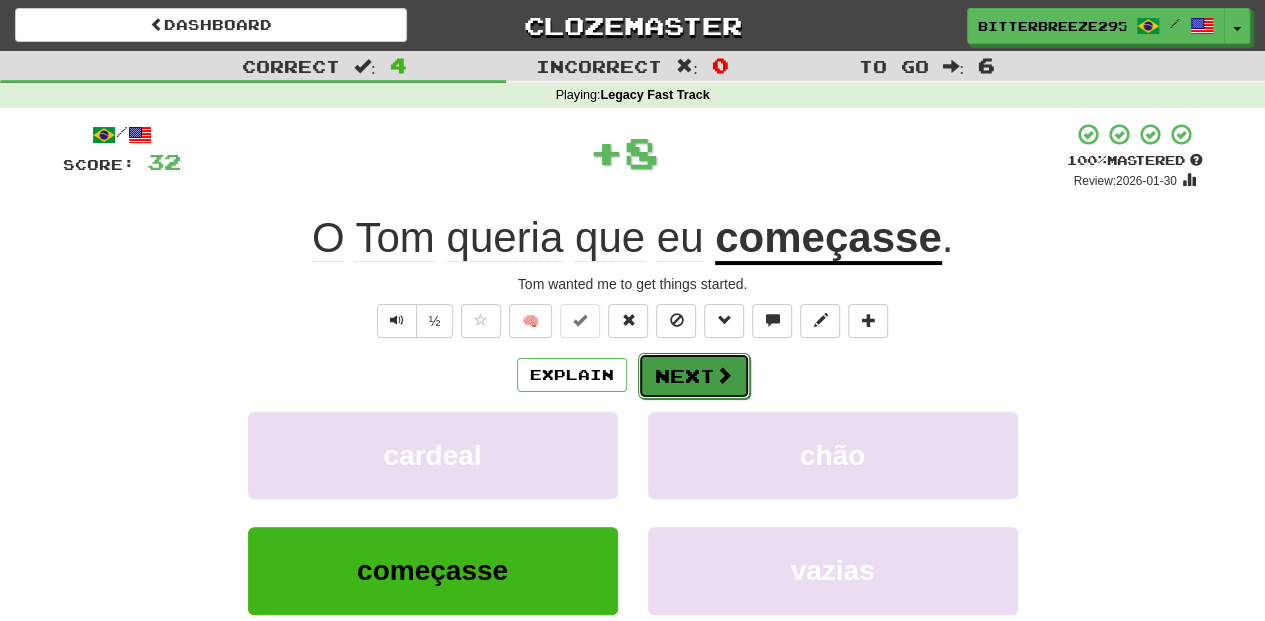 click on "Next" at bounding box center [694, 376] 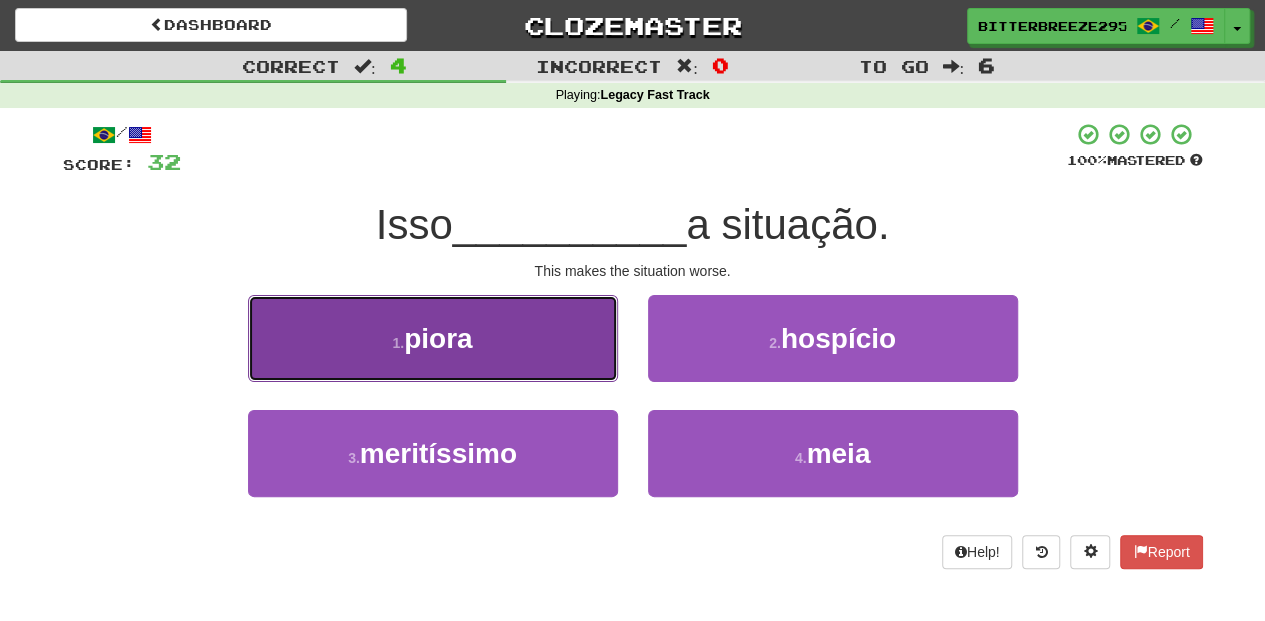 click on "piora" at bounding box center (433, 338) 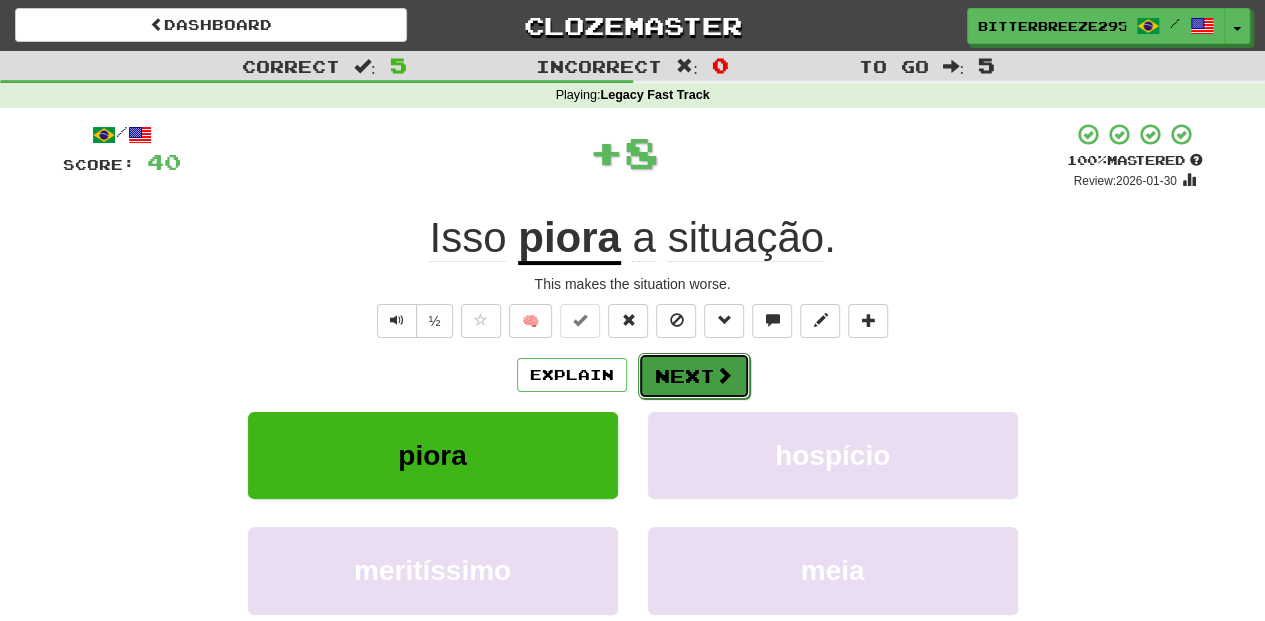 click on "Next" at bounding box center [694, 376] 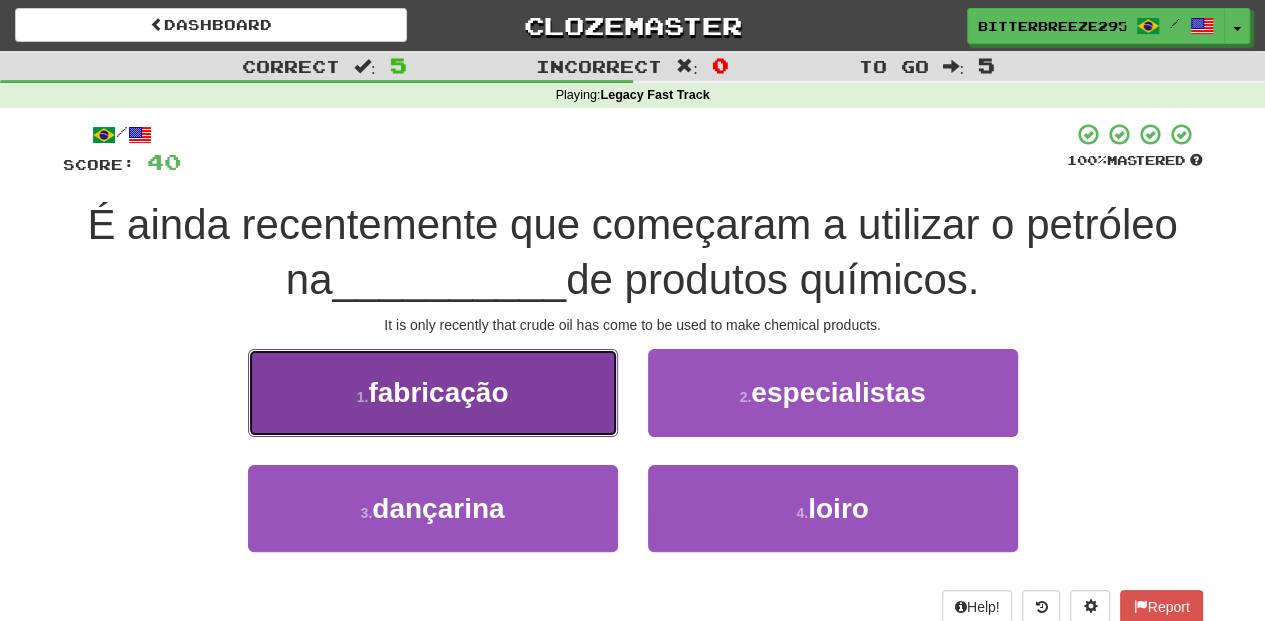 click on "1 .  fabricação" at bounding box center [433, 392] 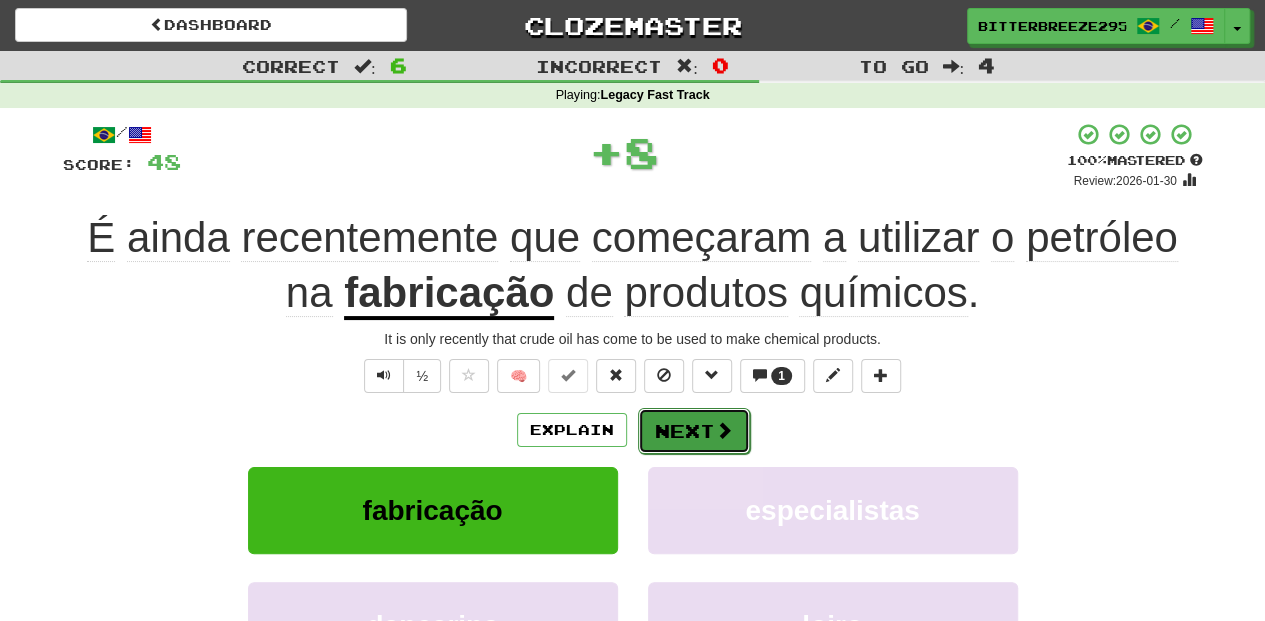 click on "Next" at bounding box center [694, 431] 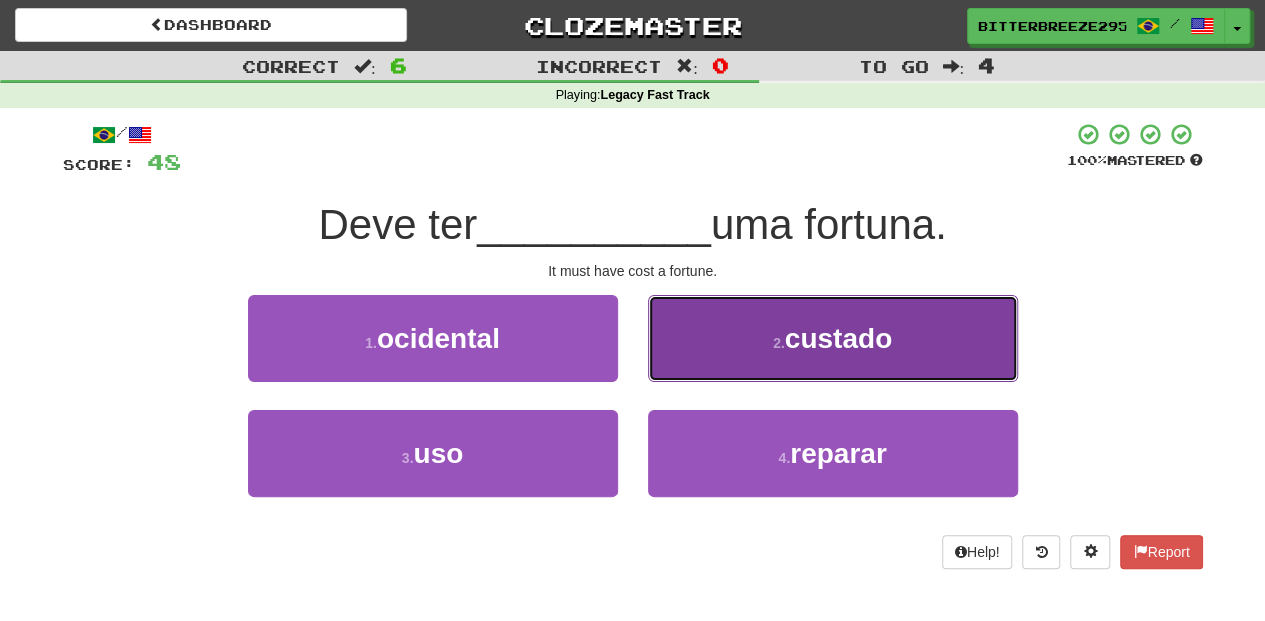 click on "custado" at bounding box center [833, 338] 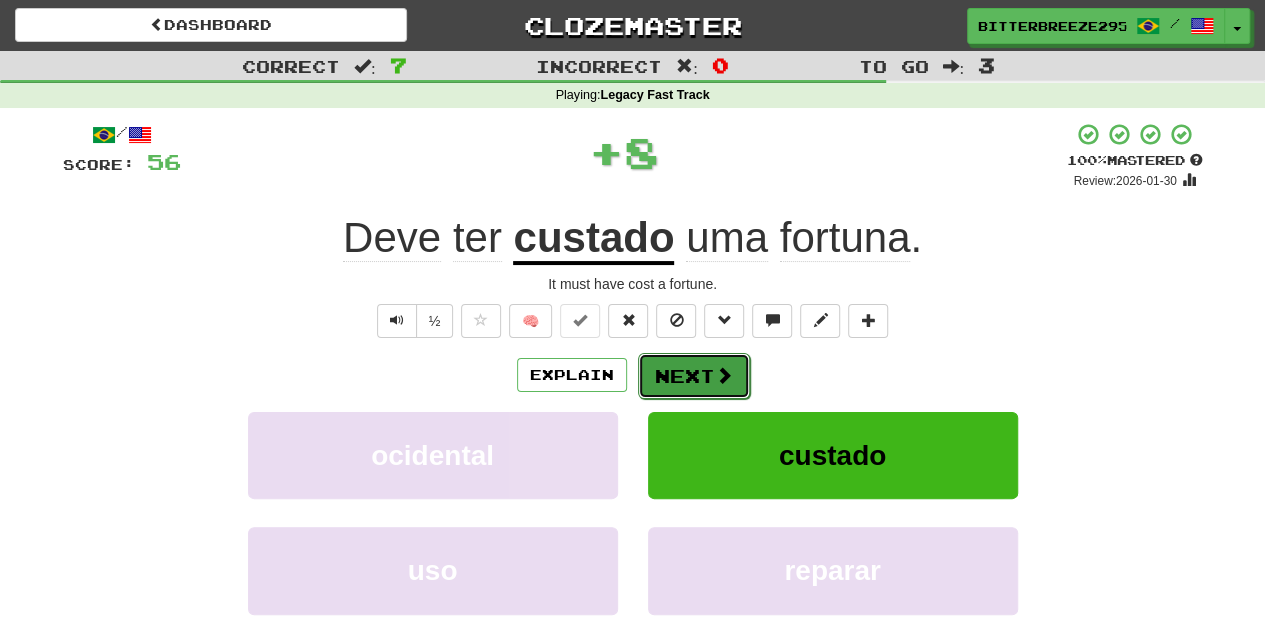 click on "Next" at bounding box center (694, 376) 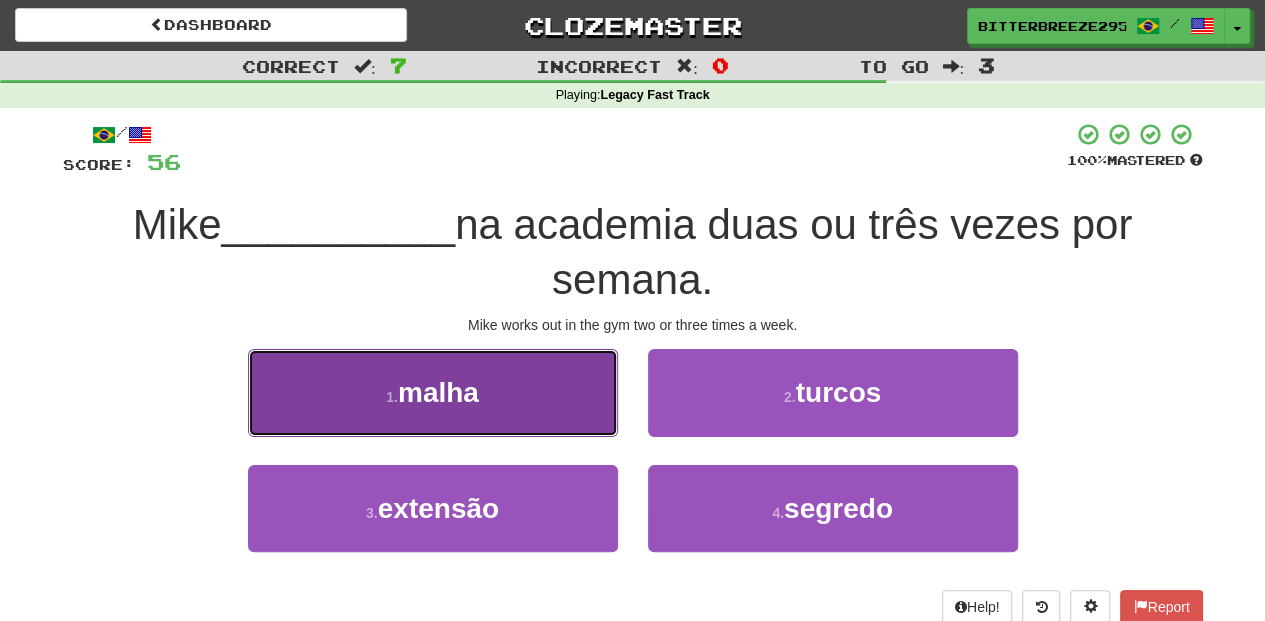 click on "1 .  malha" at bounding box center (433, 392) 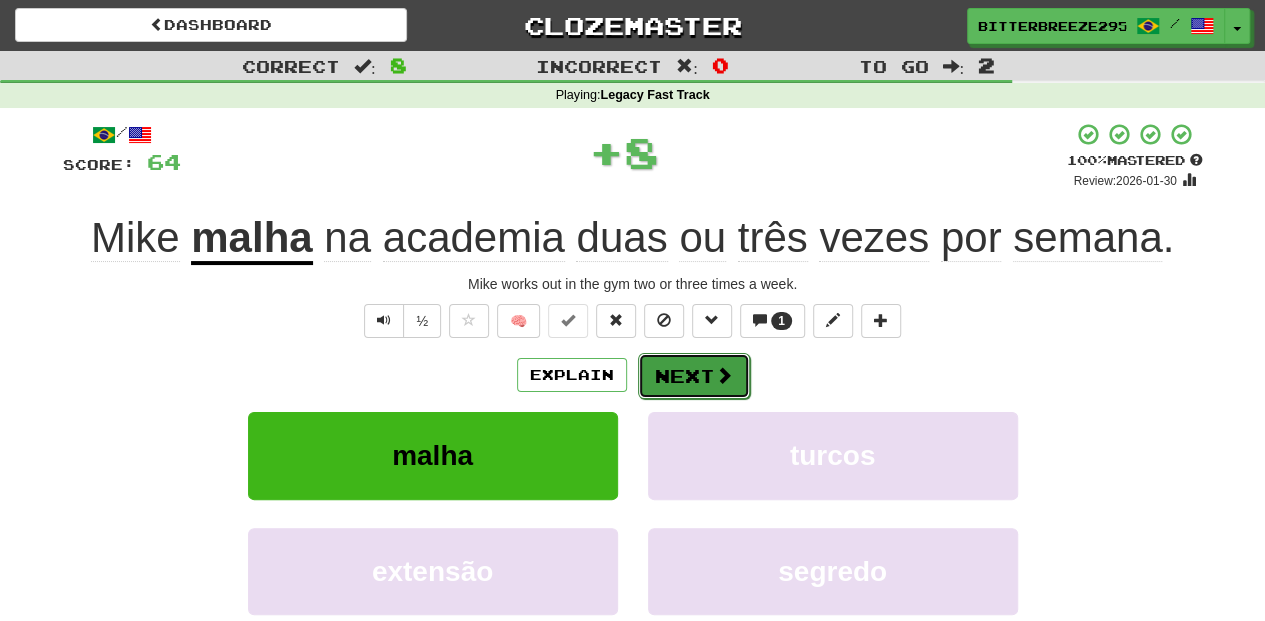 click on "Next" at bounding box center [694, 376] 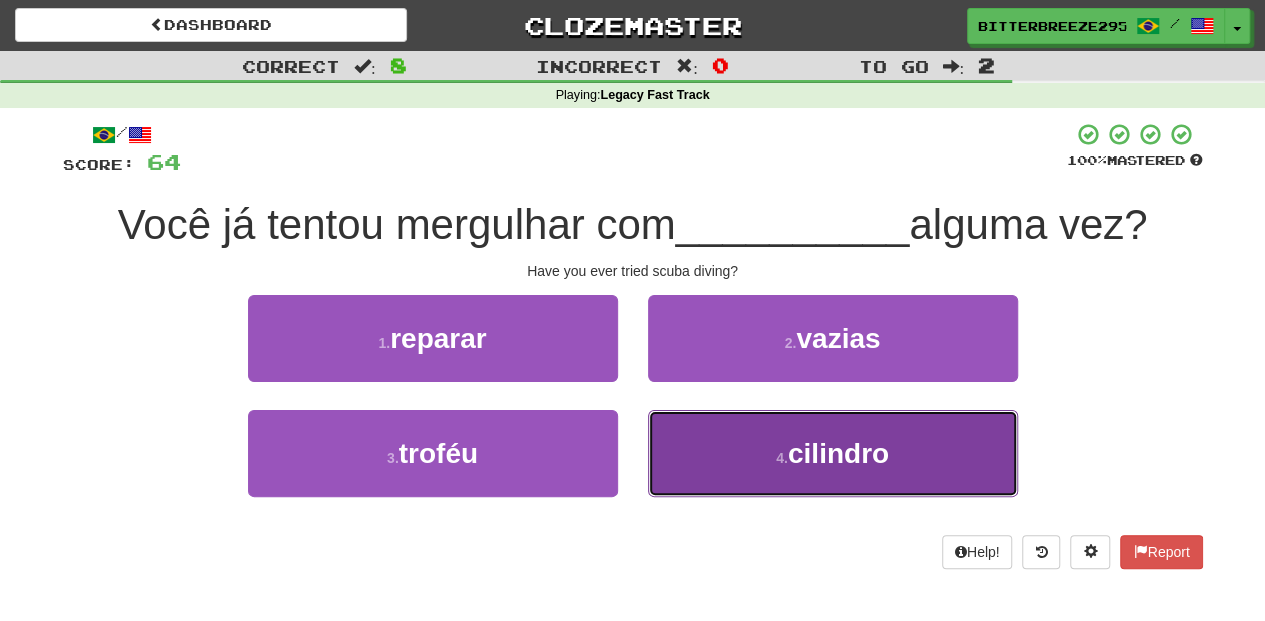 click on "4 .  cilindro" at bounding box center [833, 453] 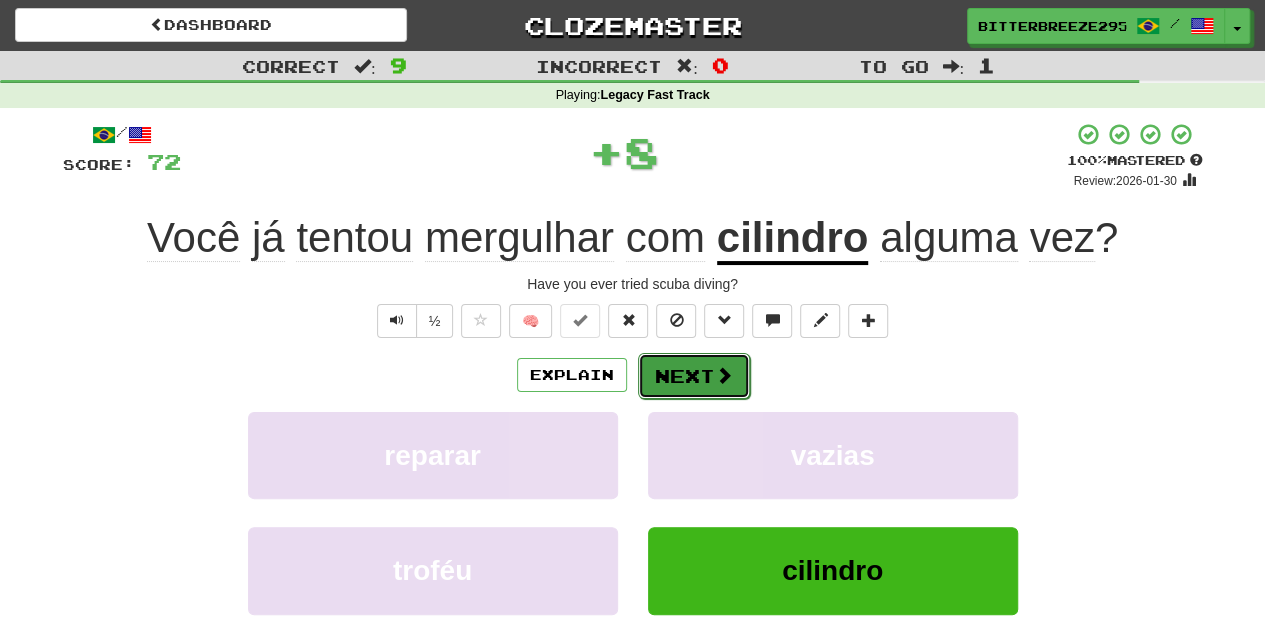 click on "Next" at bounding box center (694, 376) 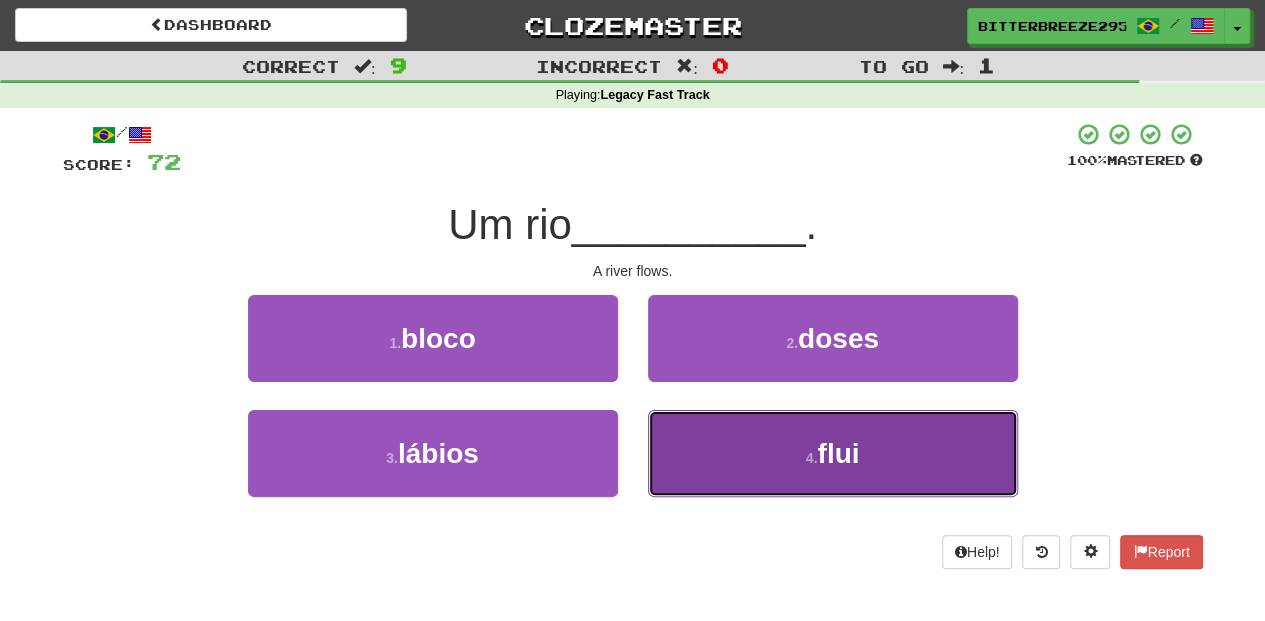 click on "4 .  flui" at bounding box center [833, 453] 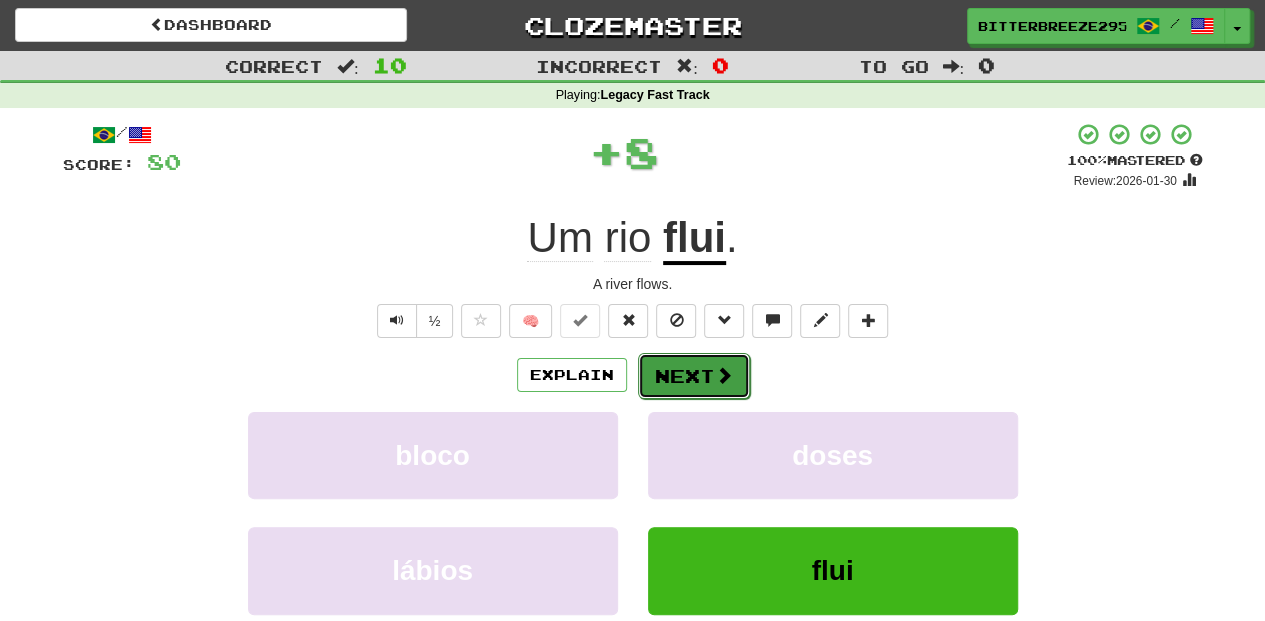click on "Next" at bounding box center (694, 376) 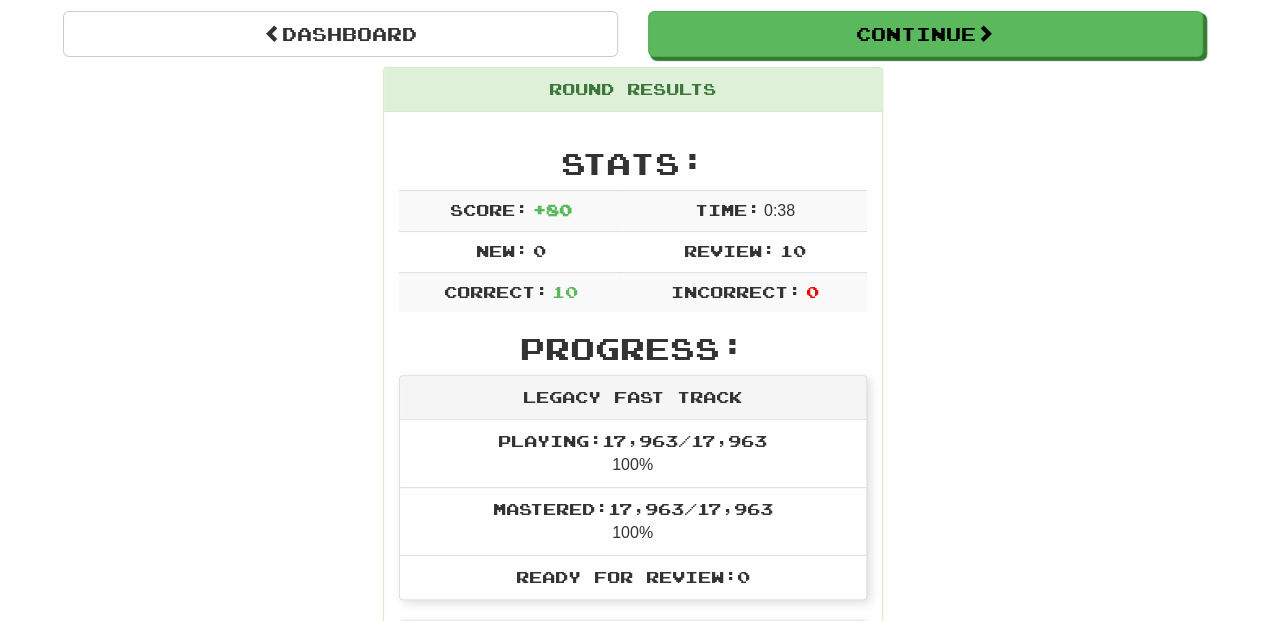 scroll, scrollTop: 133, scrollLeft: 0, axis: vertical 